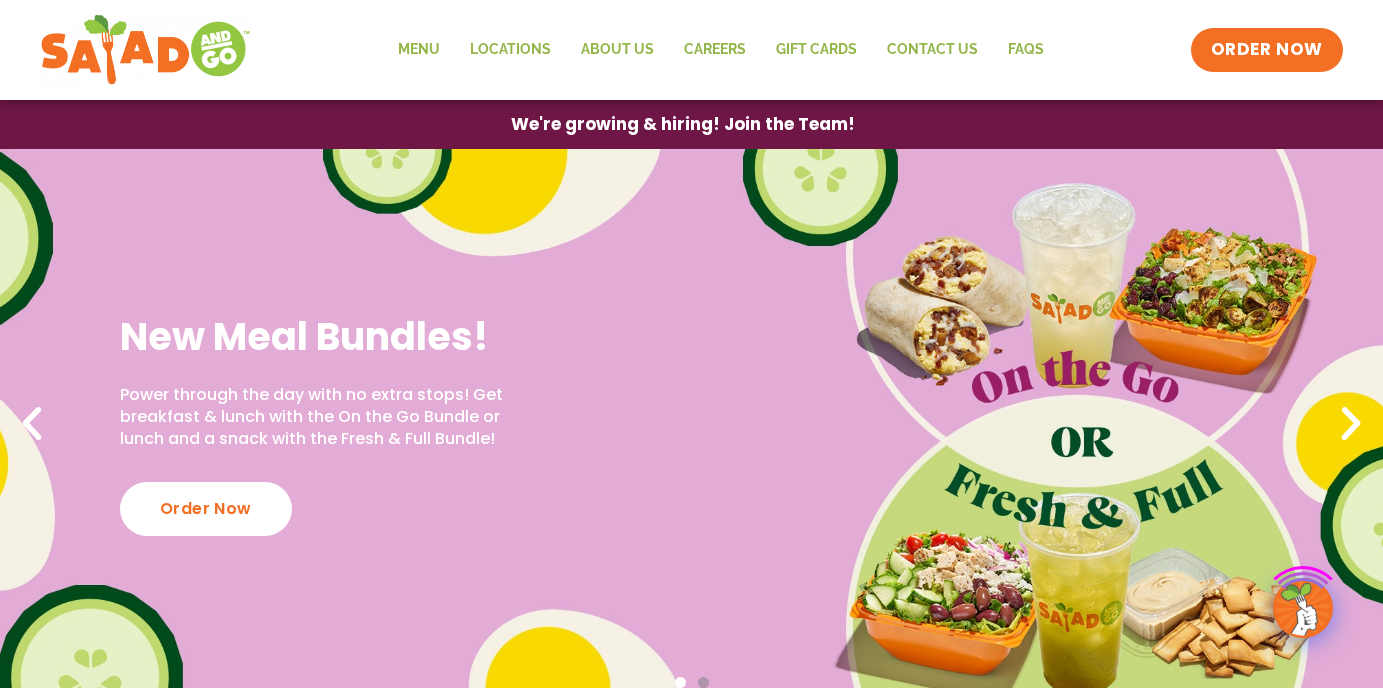 scroll, scrollTop: 0, scrollLeft: 0, axis: both 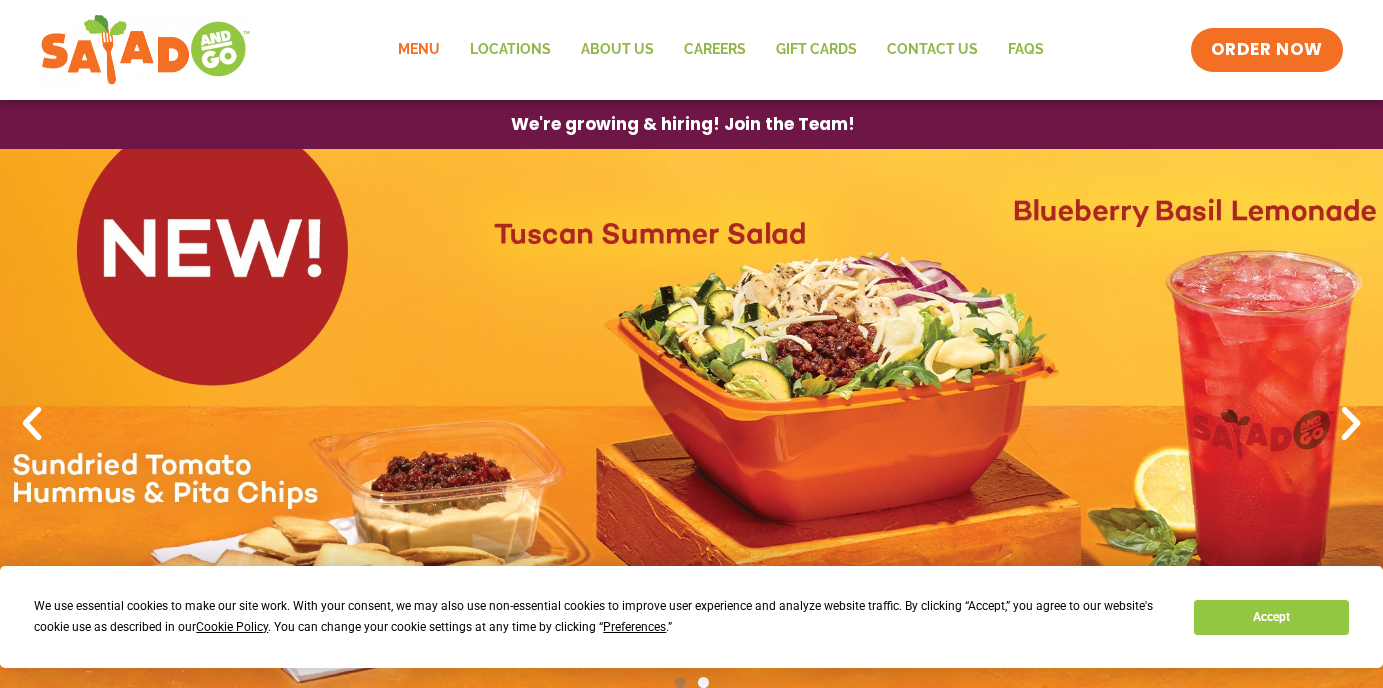 click on "Menu" 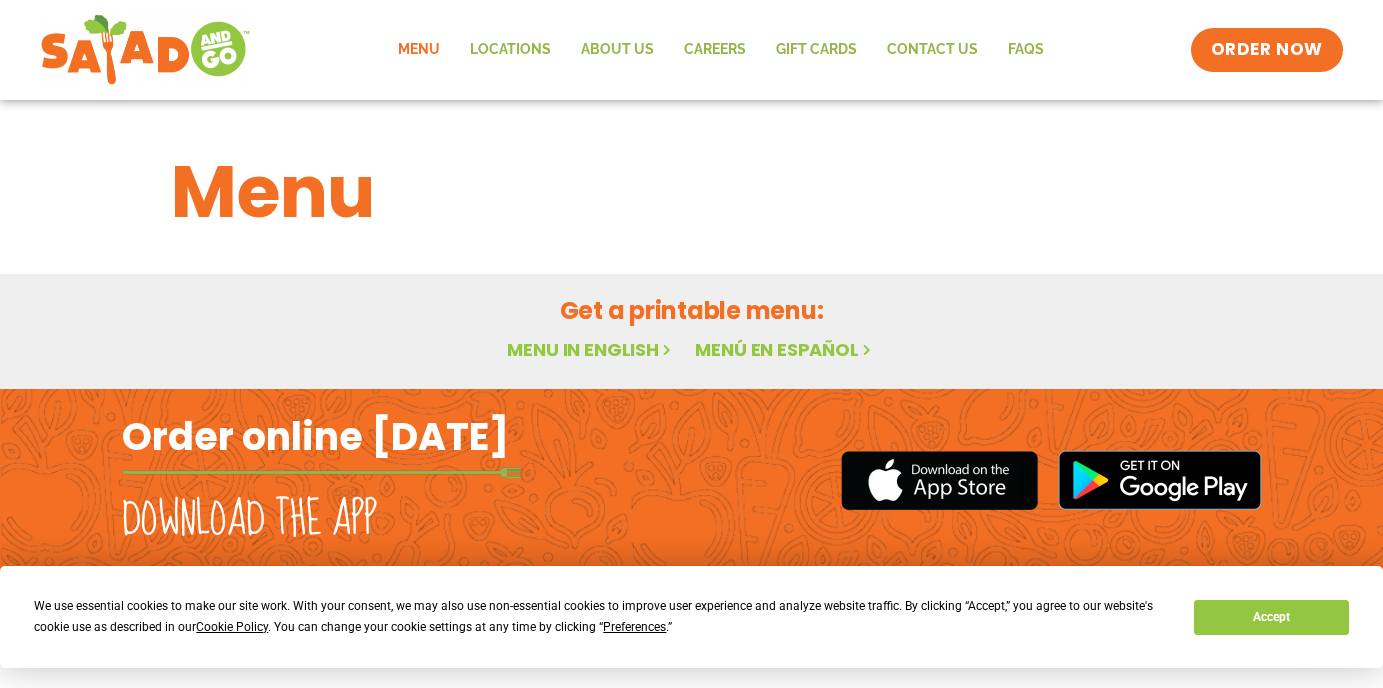 scroll, scrollTop: 0, scrollLeft: 0, axis: both 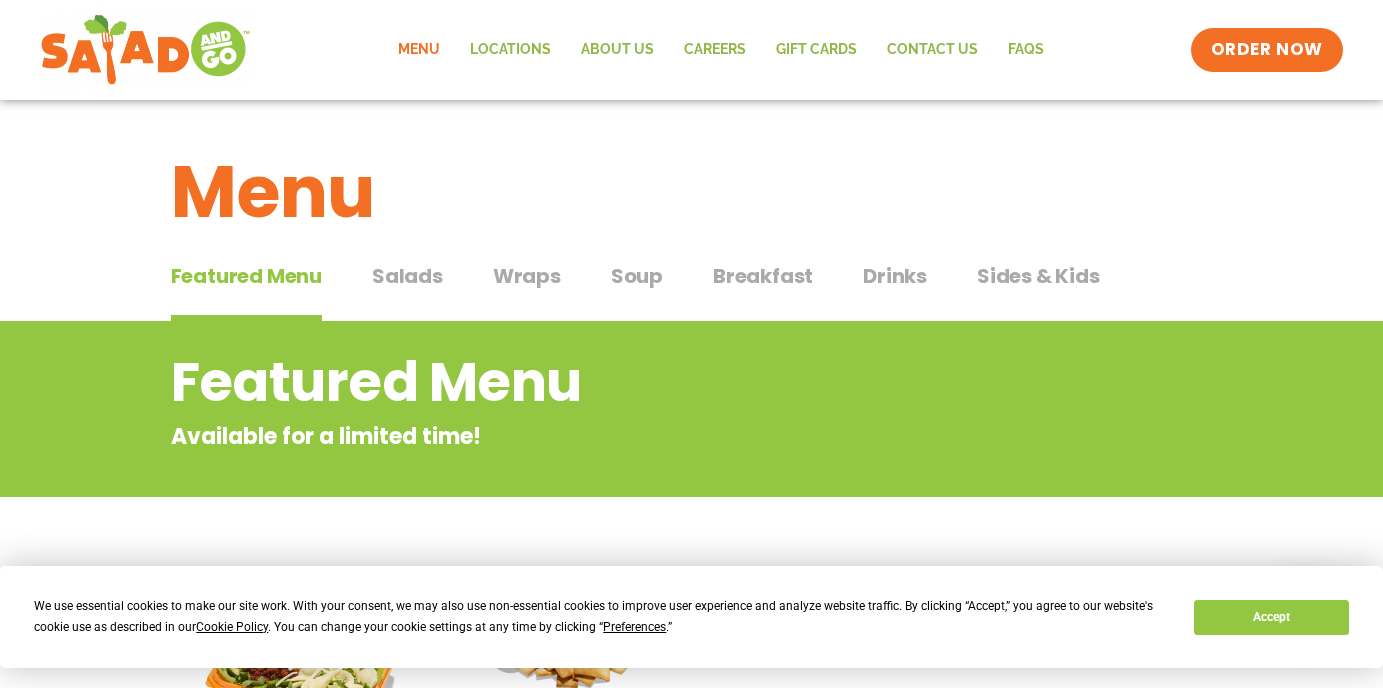 click on "Salads" at bounding box center (407, 276) 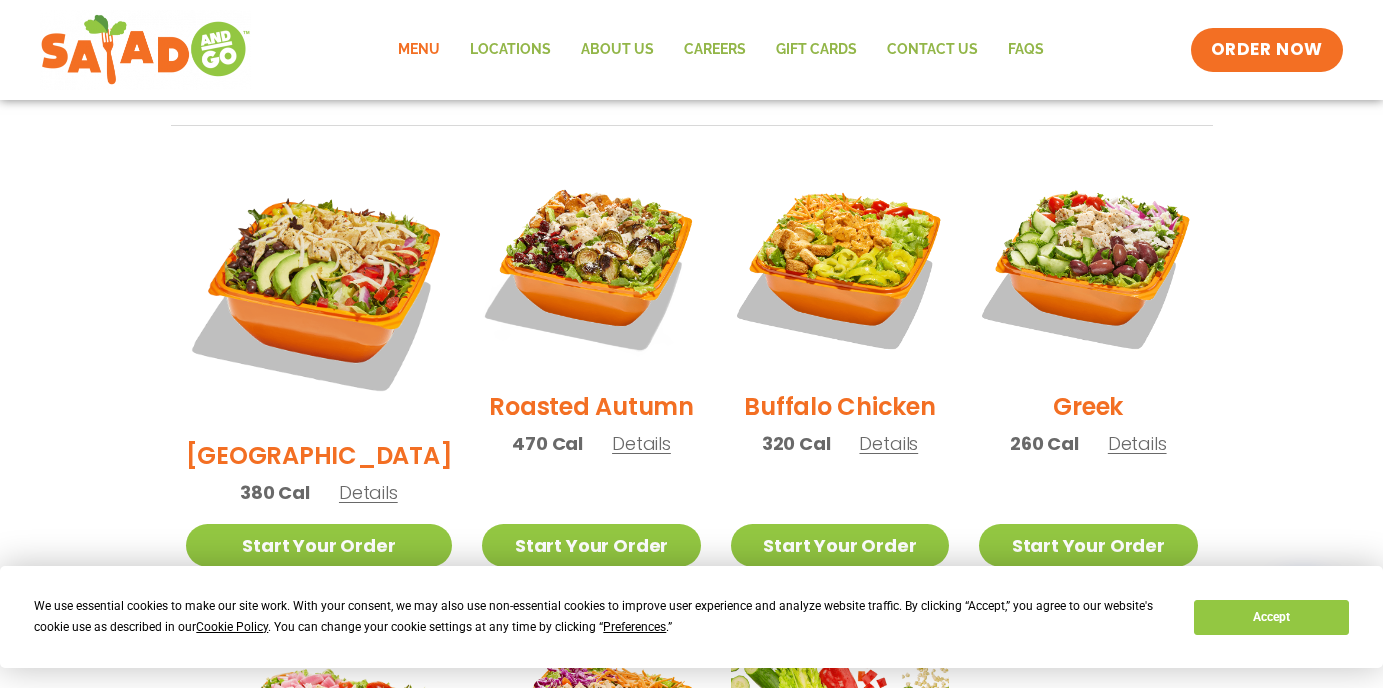 scroll, scrollTop: 1022, scrollLeft: 0, axis: vertical 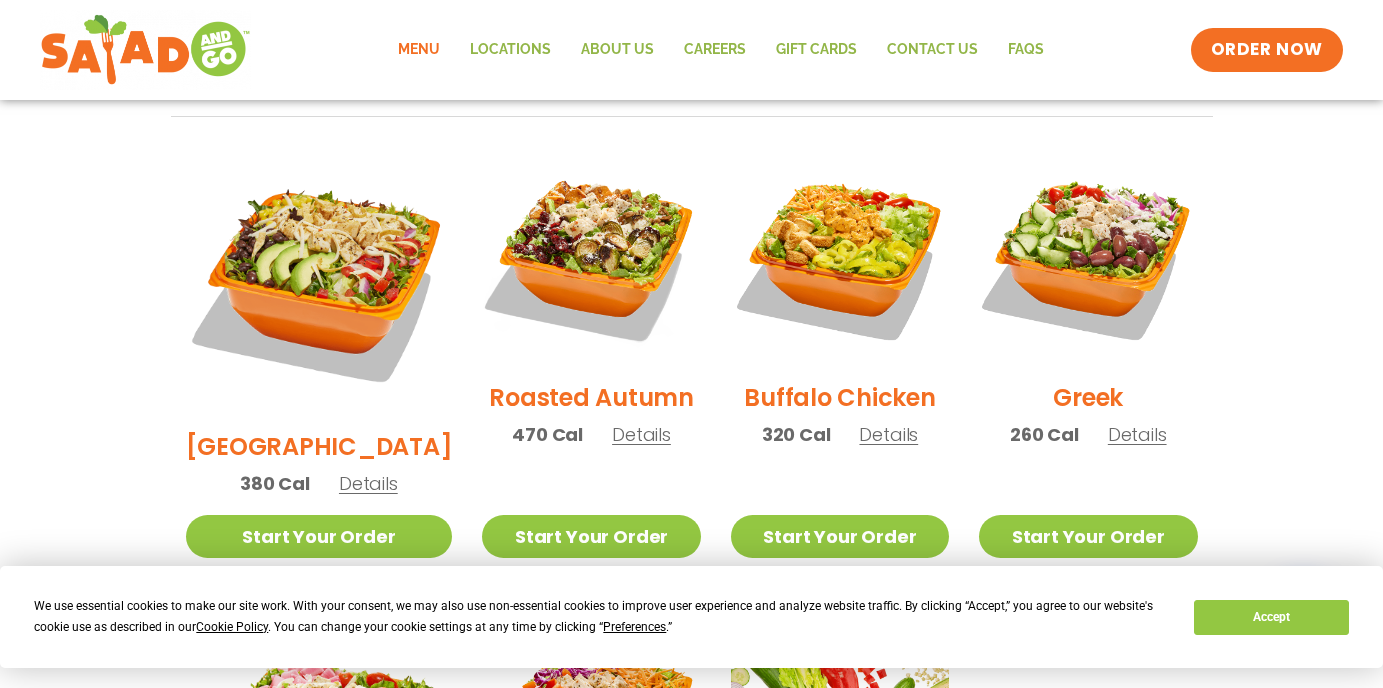 click on "Details" at bounding box center (641, 434) 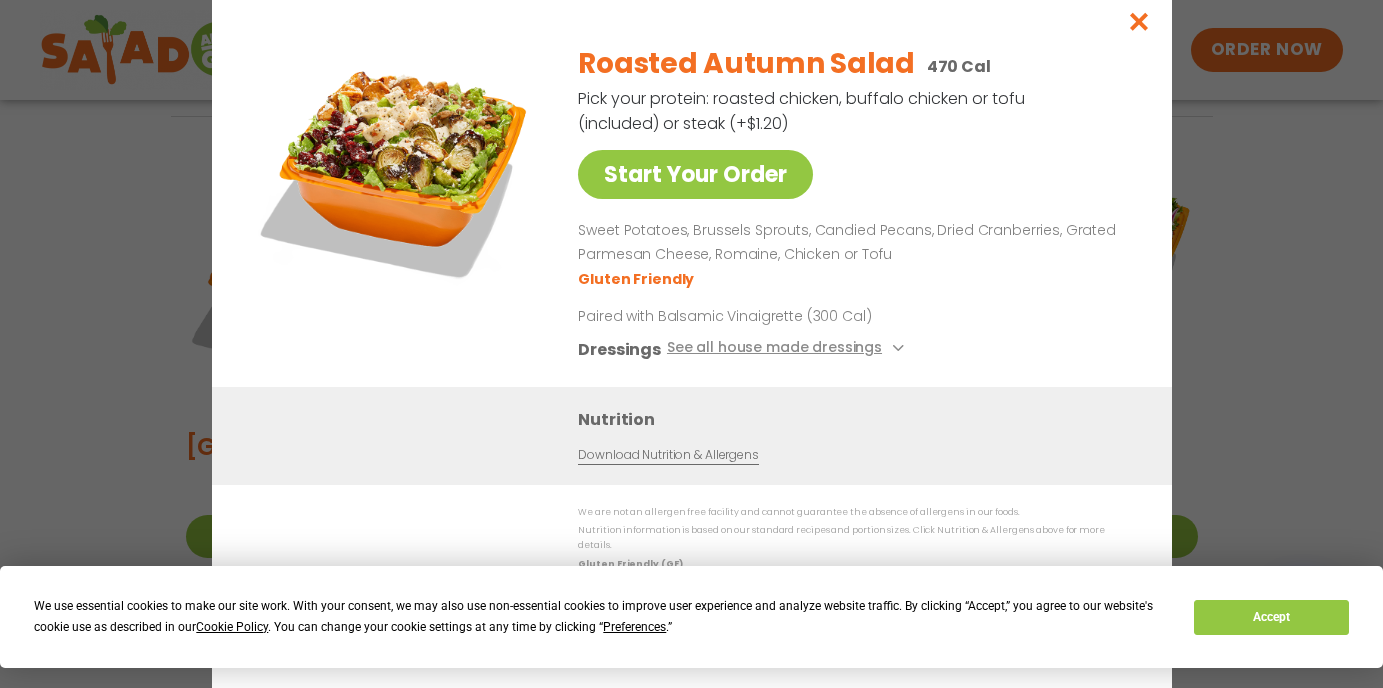 click at bounding box center [1138, 21] 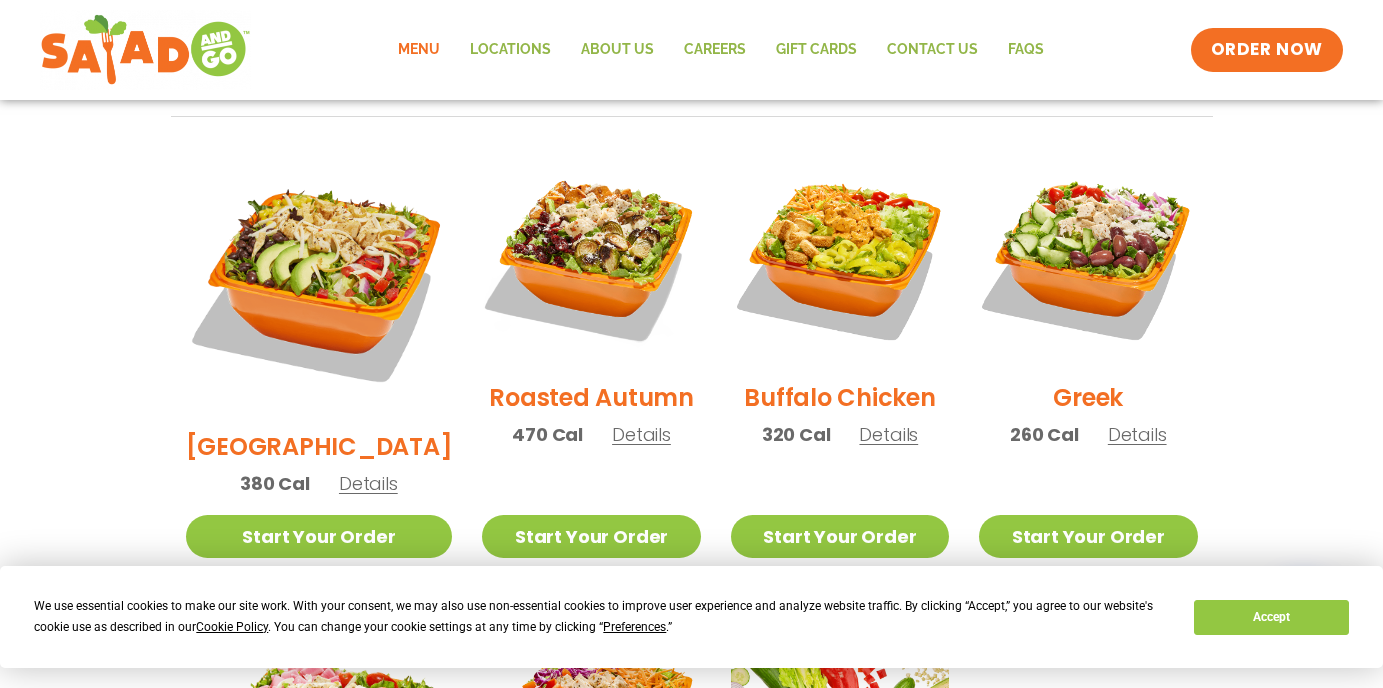 click on "Accept" at bounding box center [1271, 617] 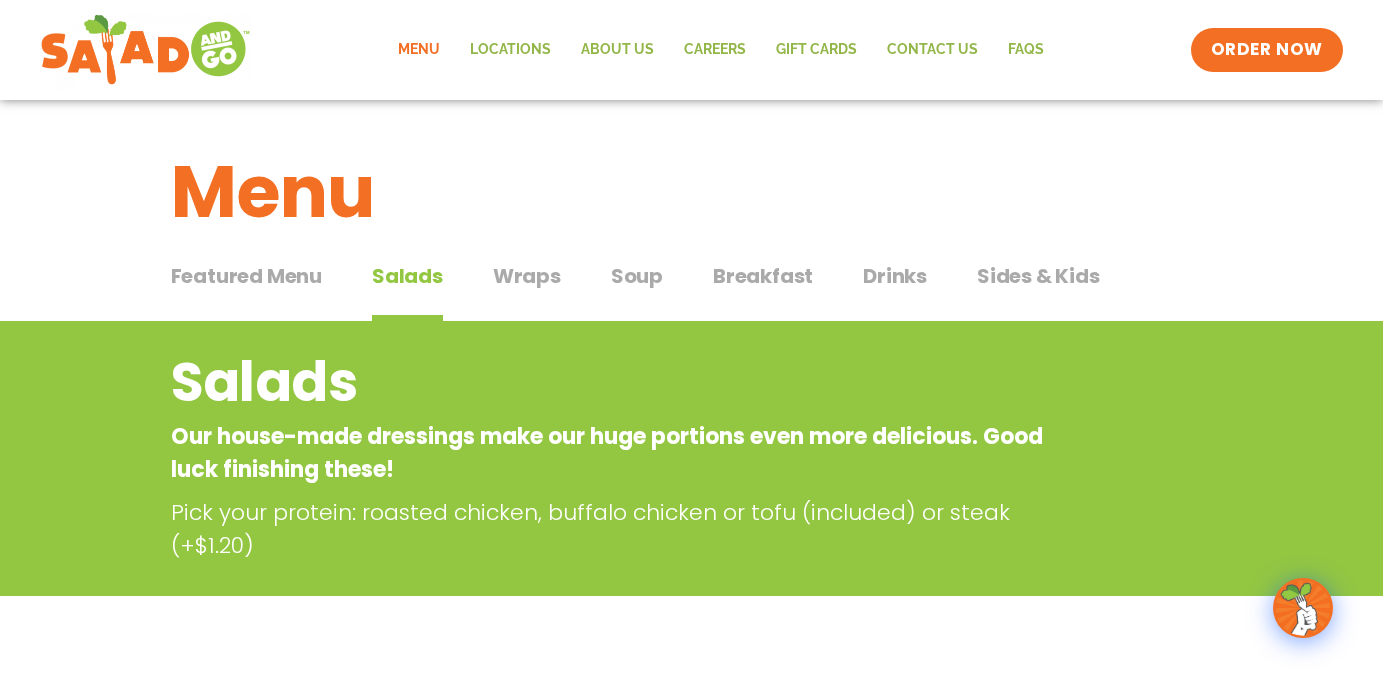 scroll, scrollTop: 0, scrollLeft: 0, axis: both 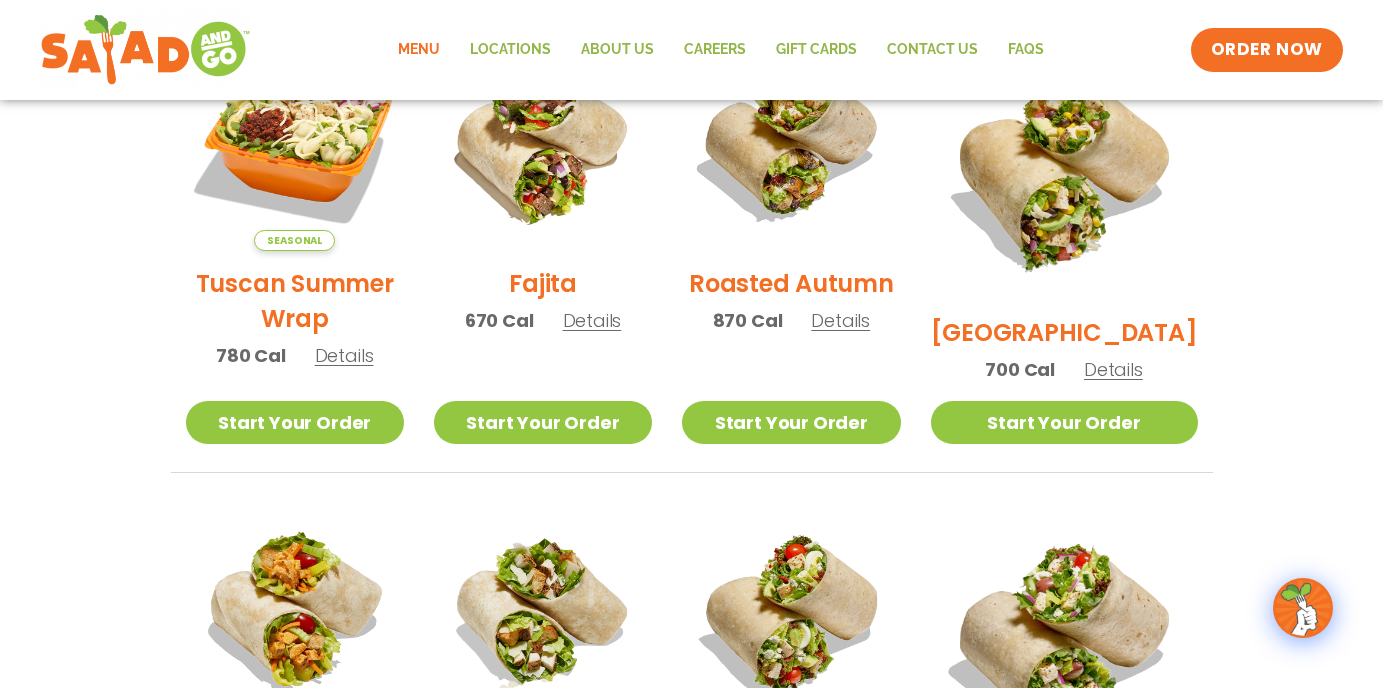 click on "Details" at bounding box center [1113, 369] 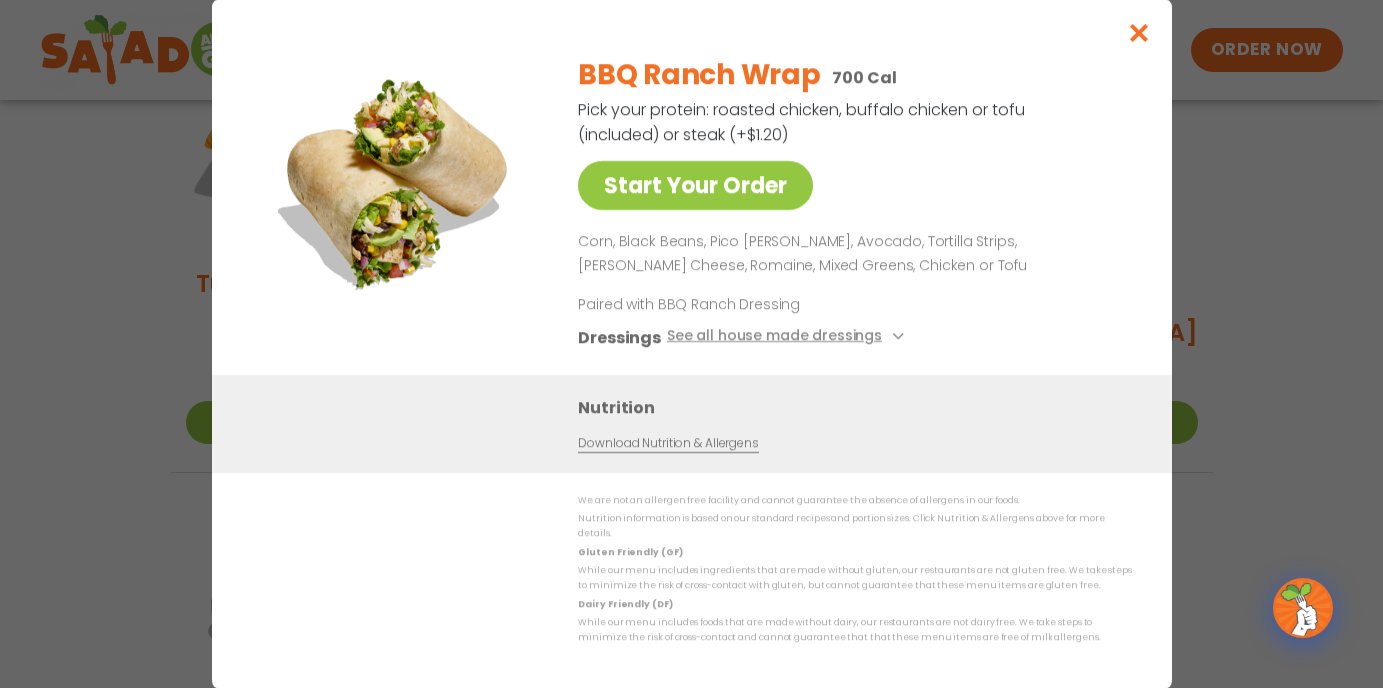 click at bounding box center (1138, 32) 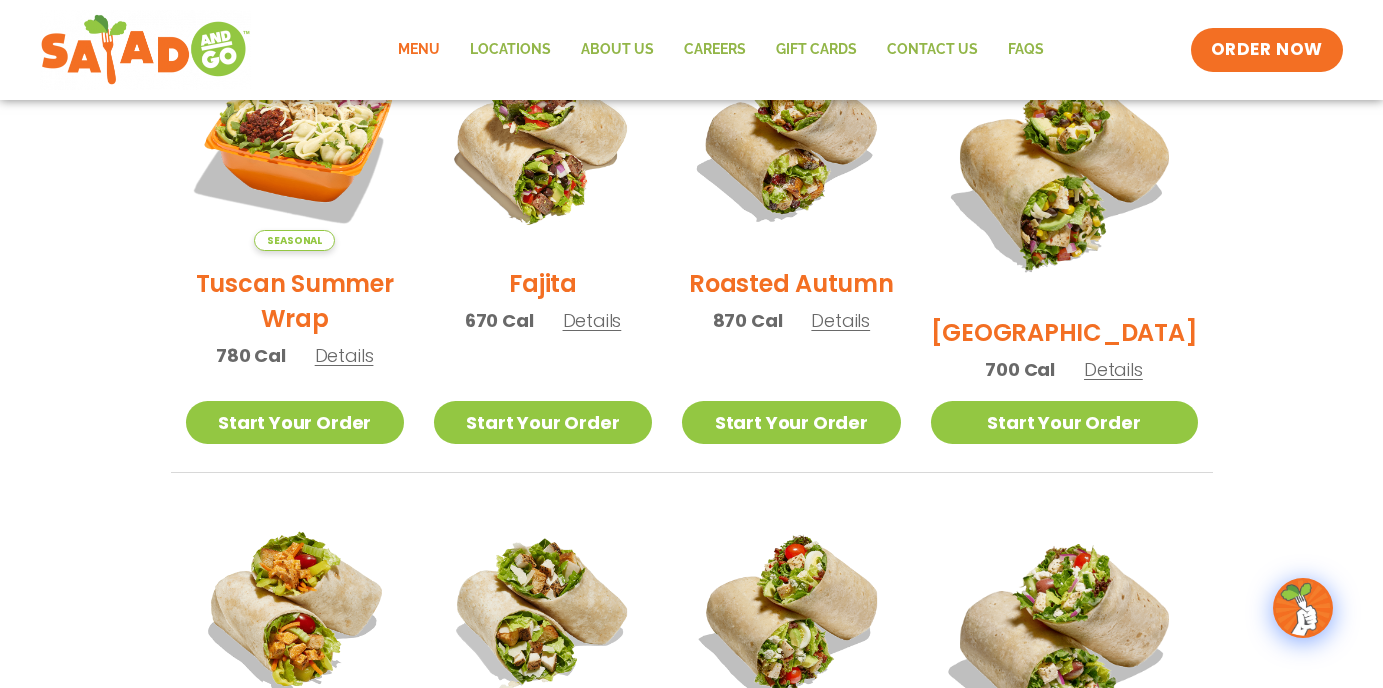click on "Details" at bounding box center [1113, 369] 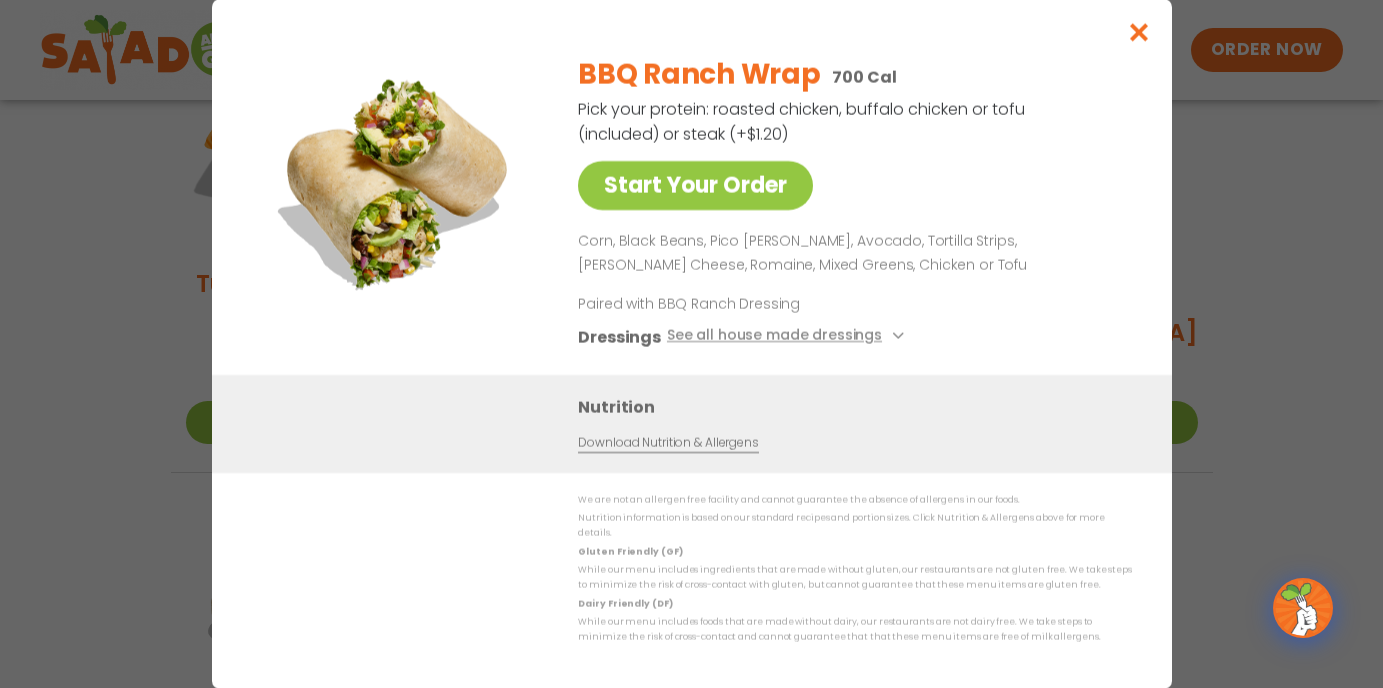 click at bounding box center (1138, 32) 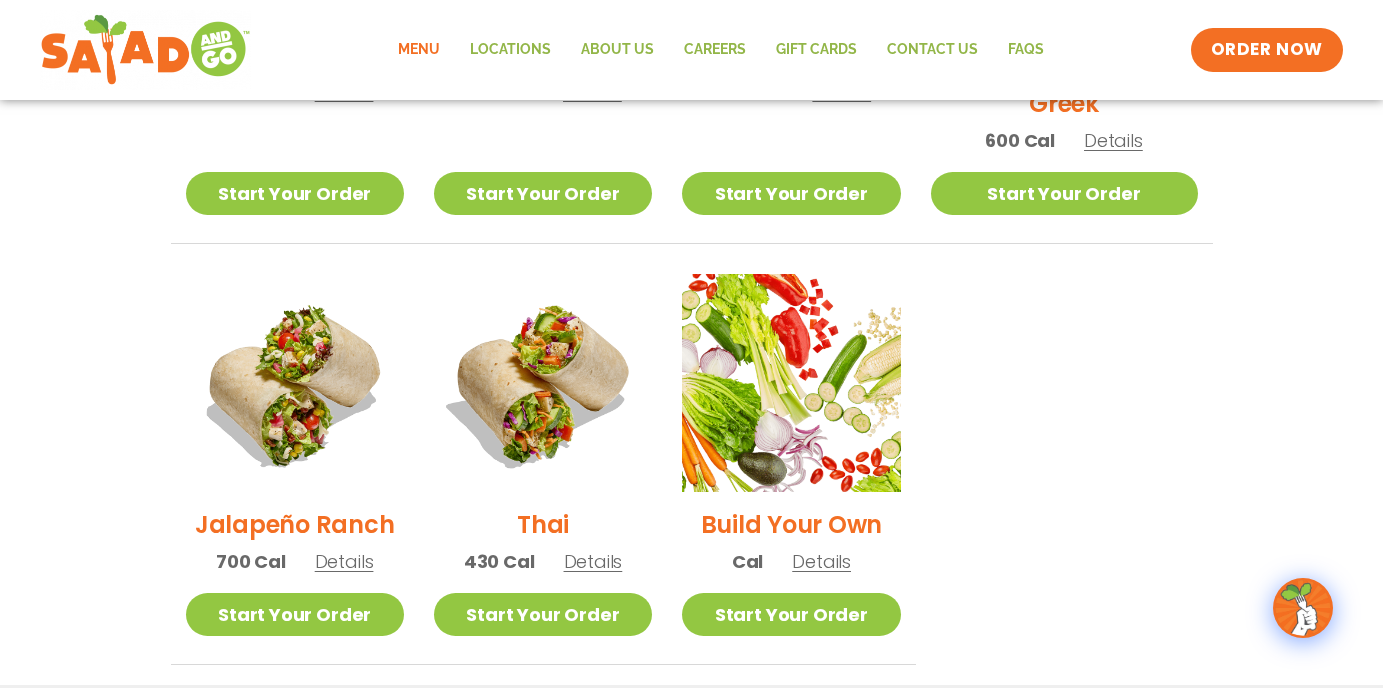 scroll, scrollTop: 1300, scrollLeft: 0, axis: vertical 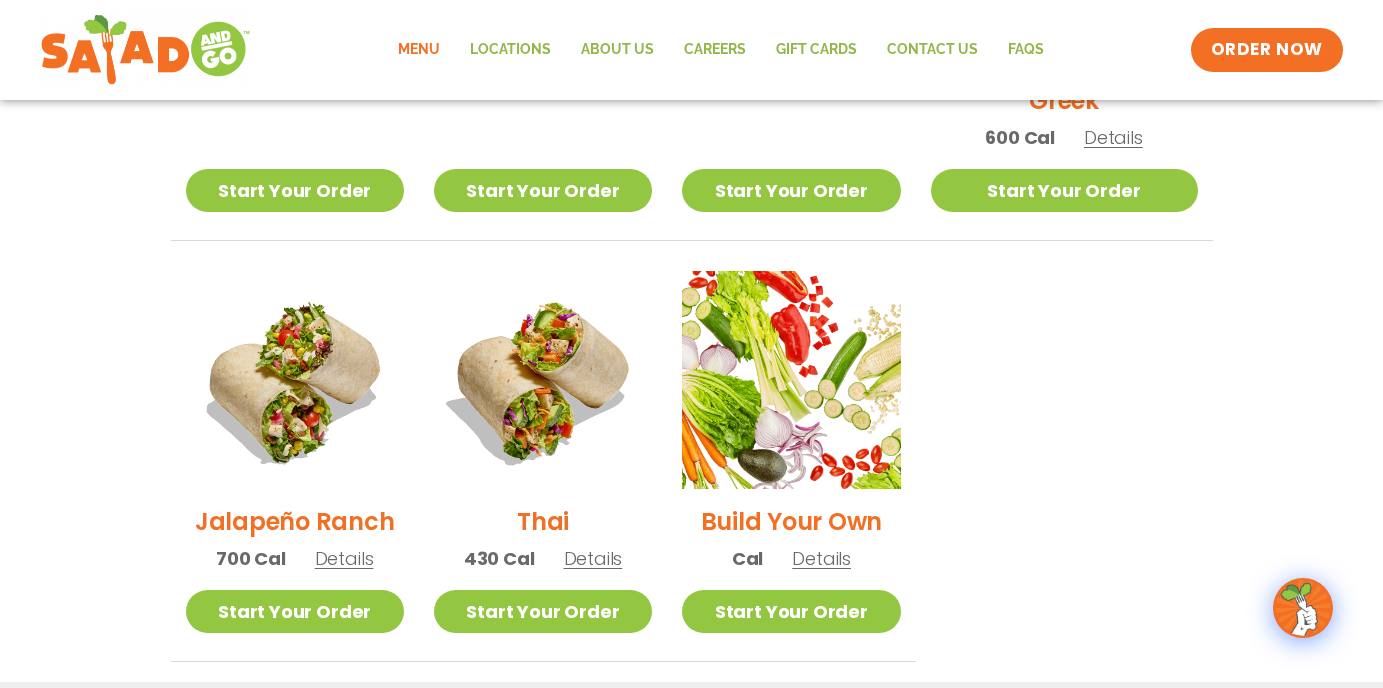 click on "Jalapeño Ranch" at bounding box center (295, 521) 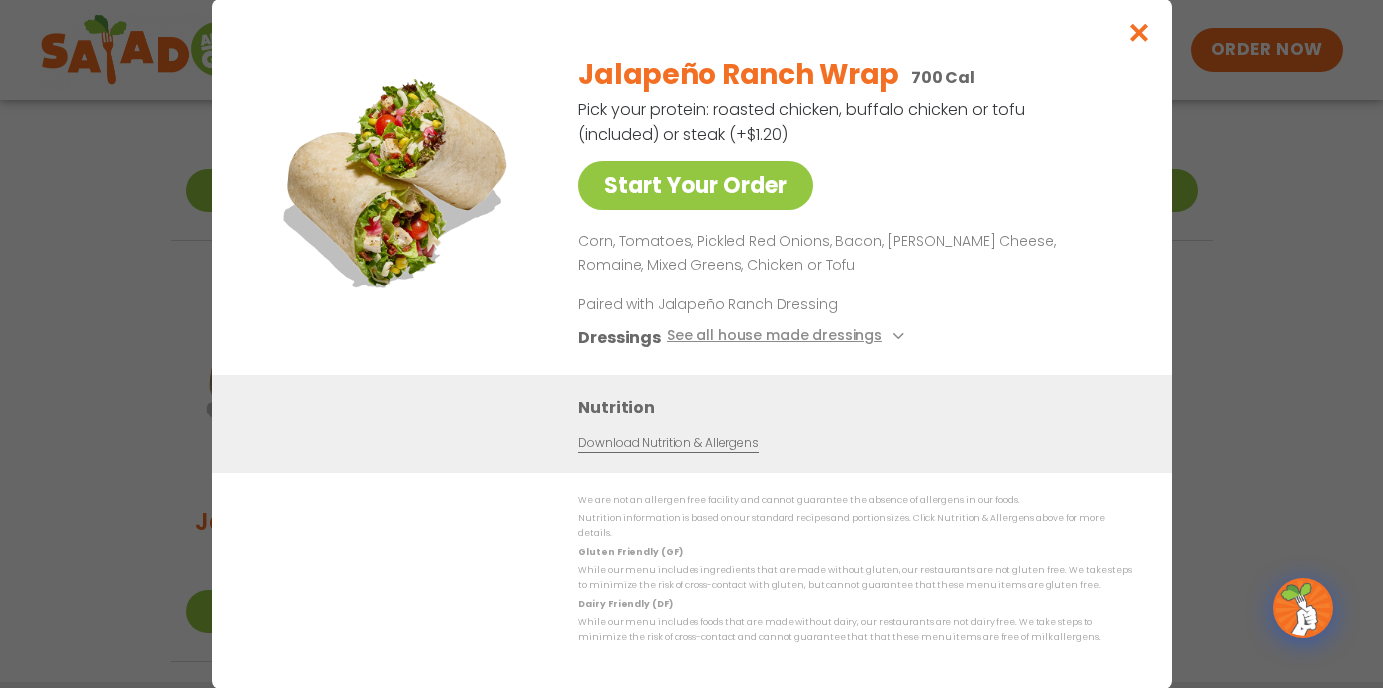 click at bounding box center [1138, 32] 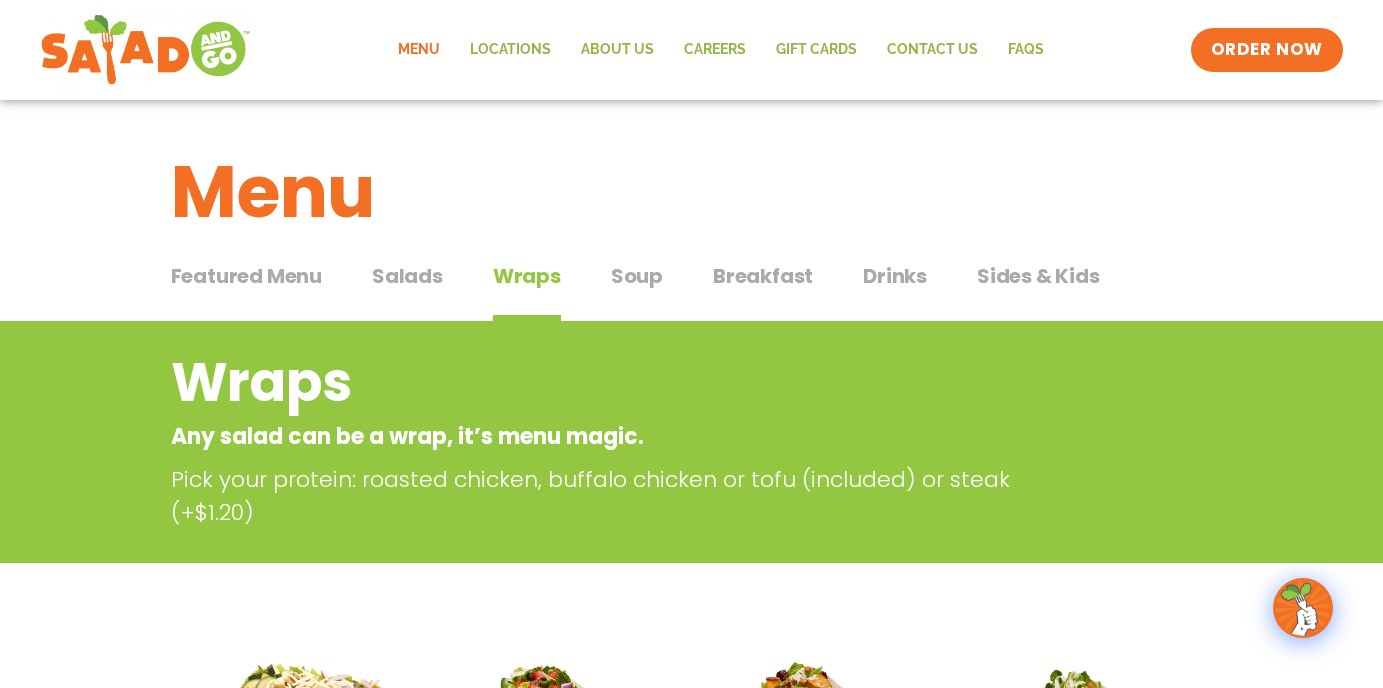 scroll, scrollTop: 0, scrollLeft: 0, axis: both 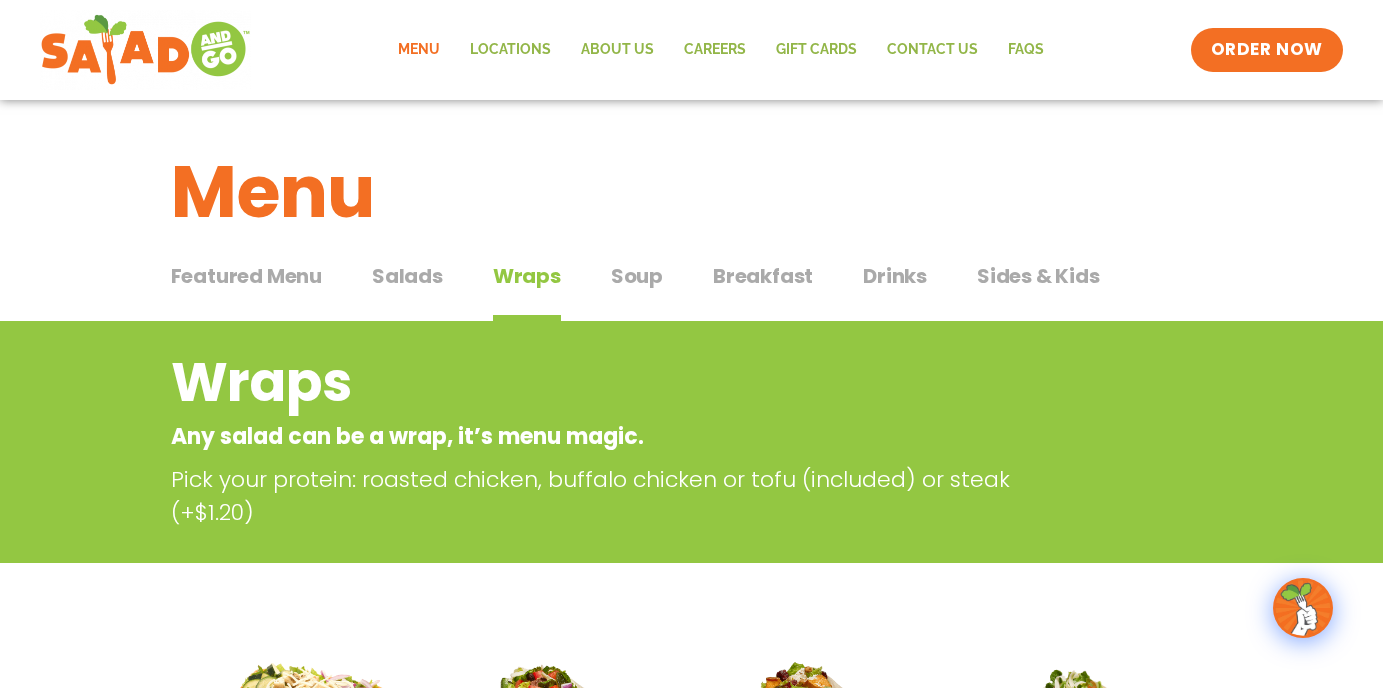 click on "Breakfast" at bounding box center [763, 276] 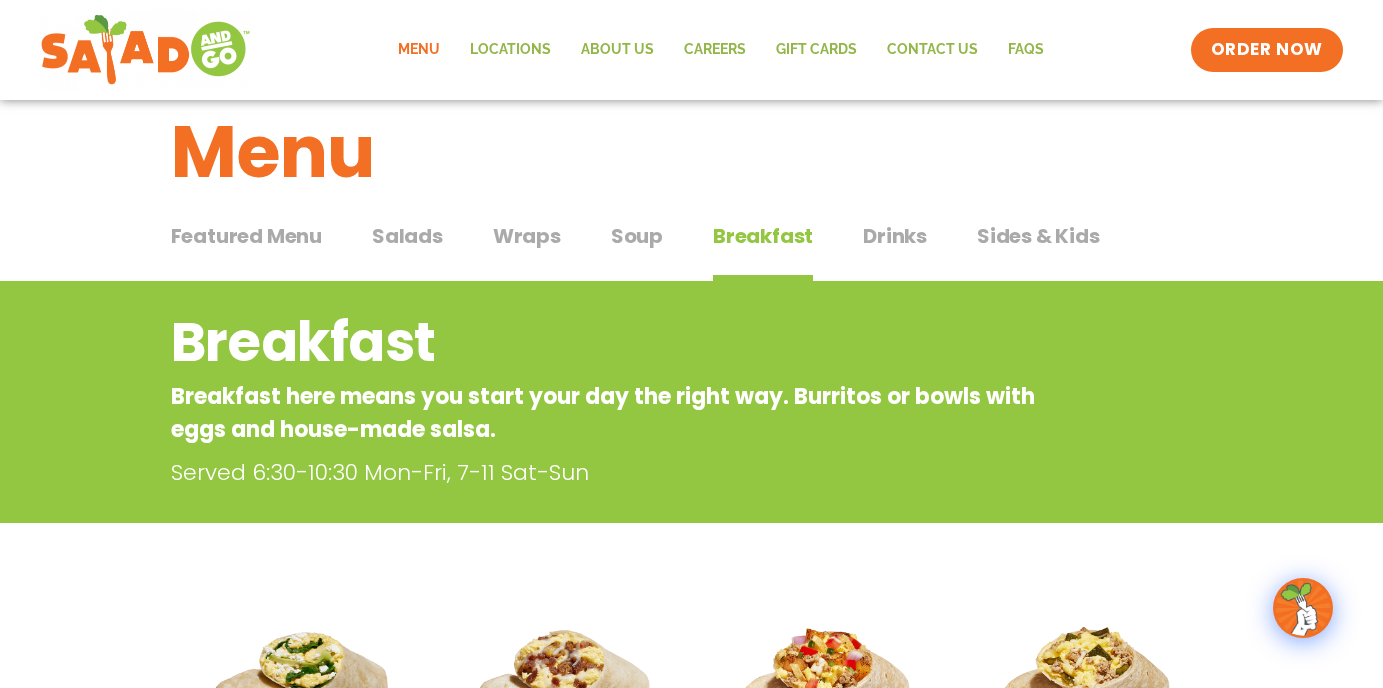 scroll, scrollTop: 66, scrollLeft: 0, axis: vertical 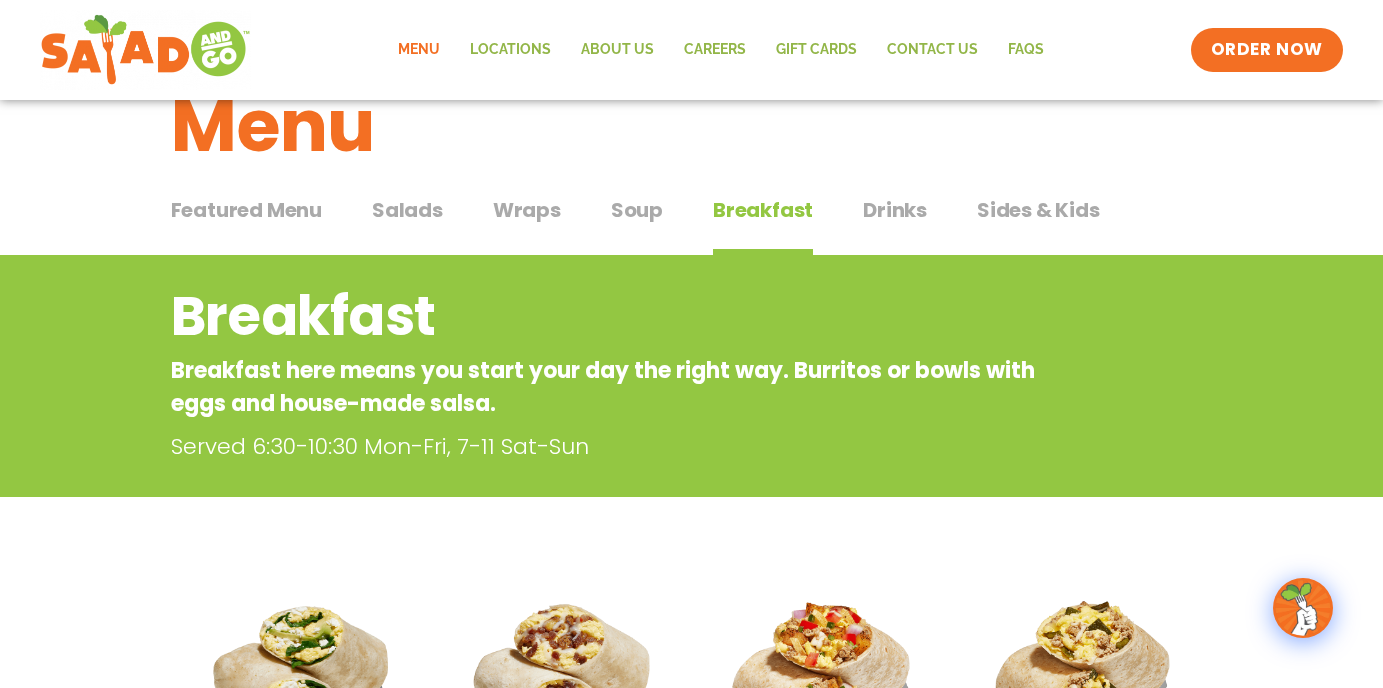 click on "Drinks" at bounding box center (895, 210) 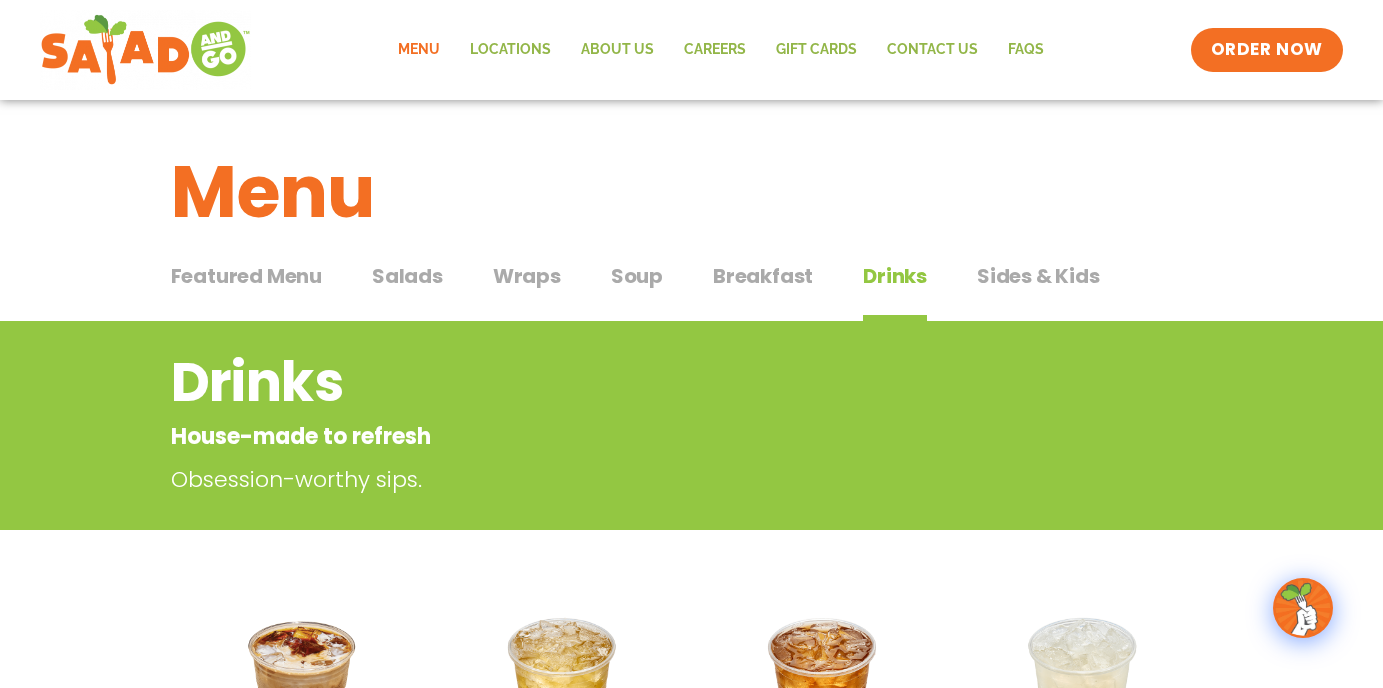 scroll, scrollTop: 0, scrollLeft: 0, axis: both 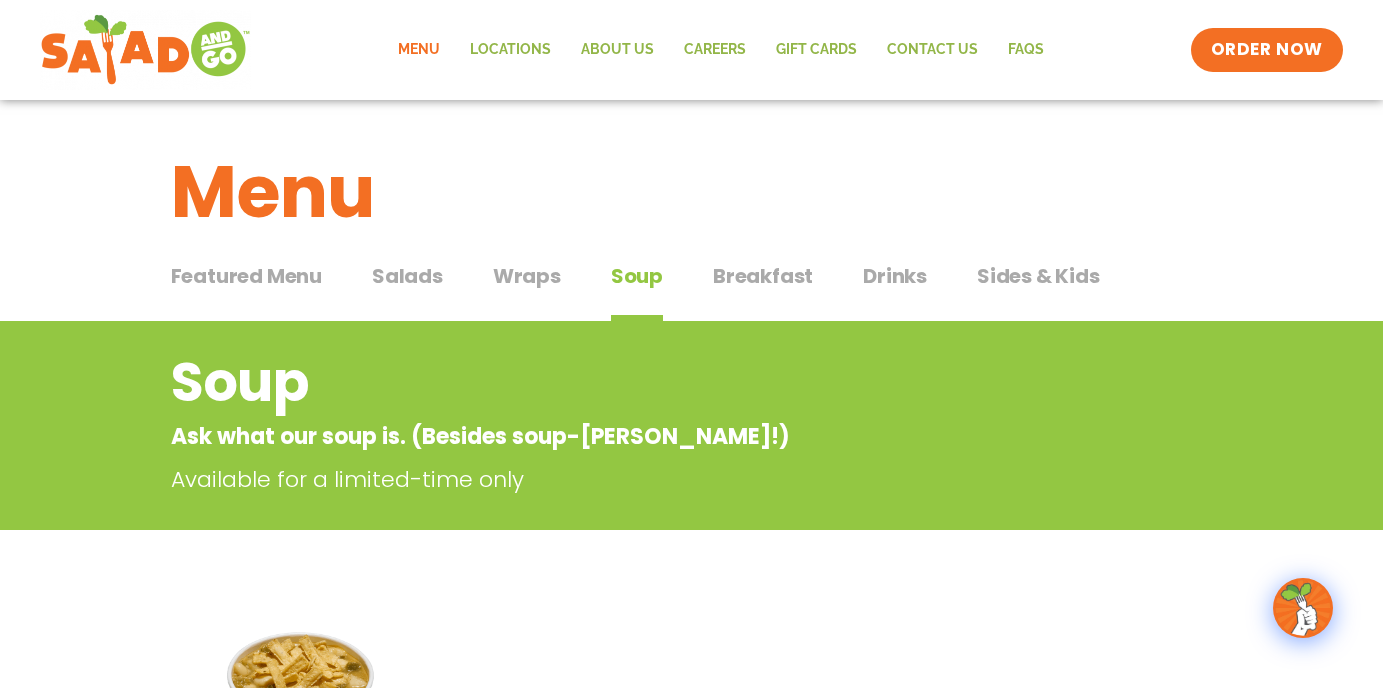 click on "Wraps" at bounding box center (527, 276) 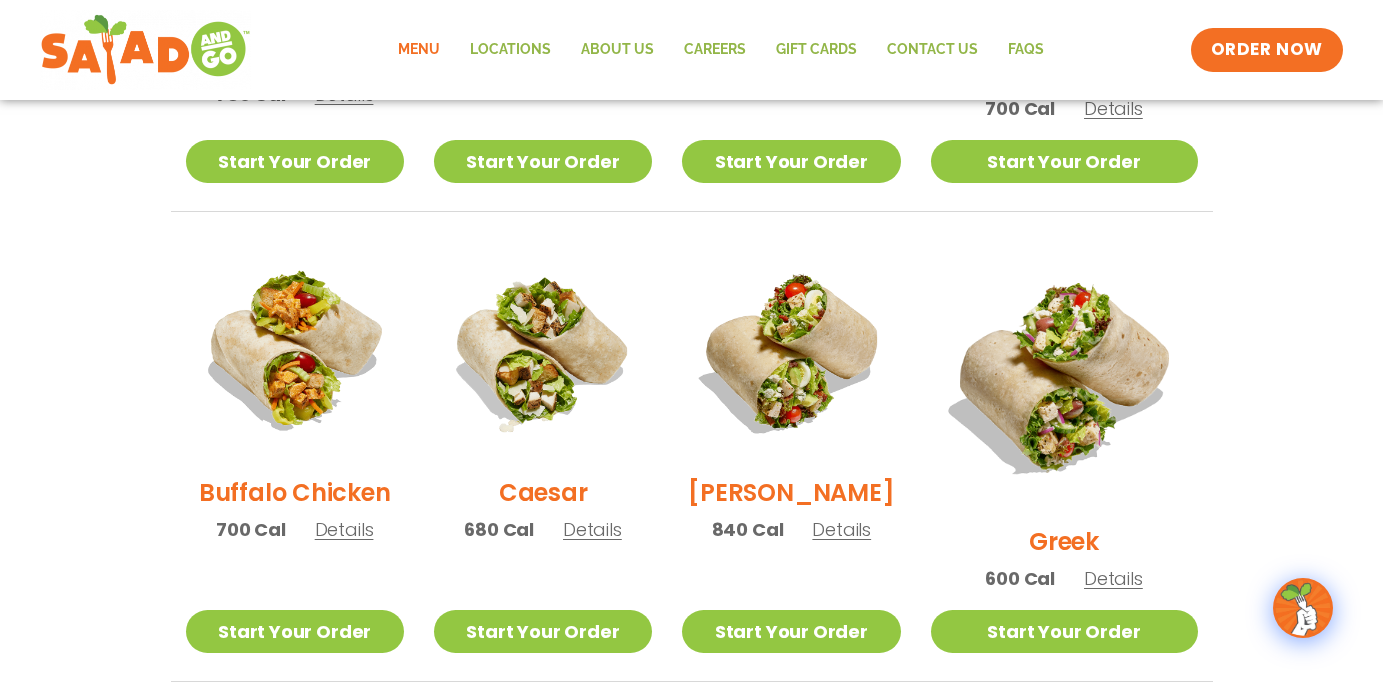 scroll, scrollTop: 1002, scrollLeft: 0, axis: vertical 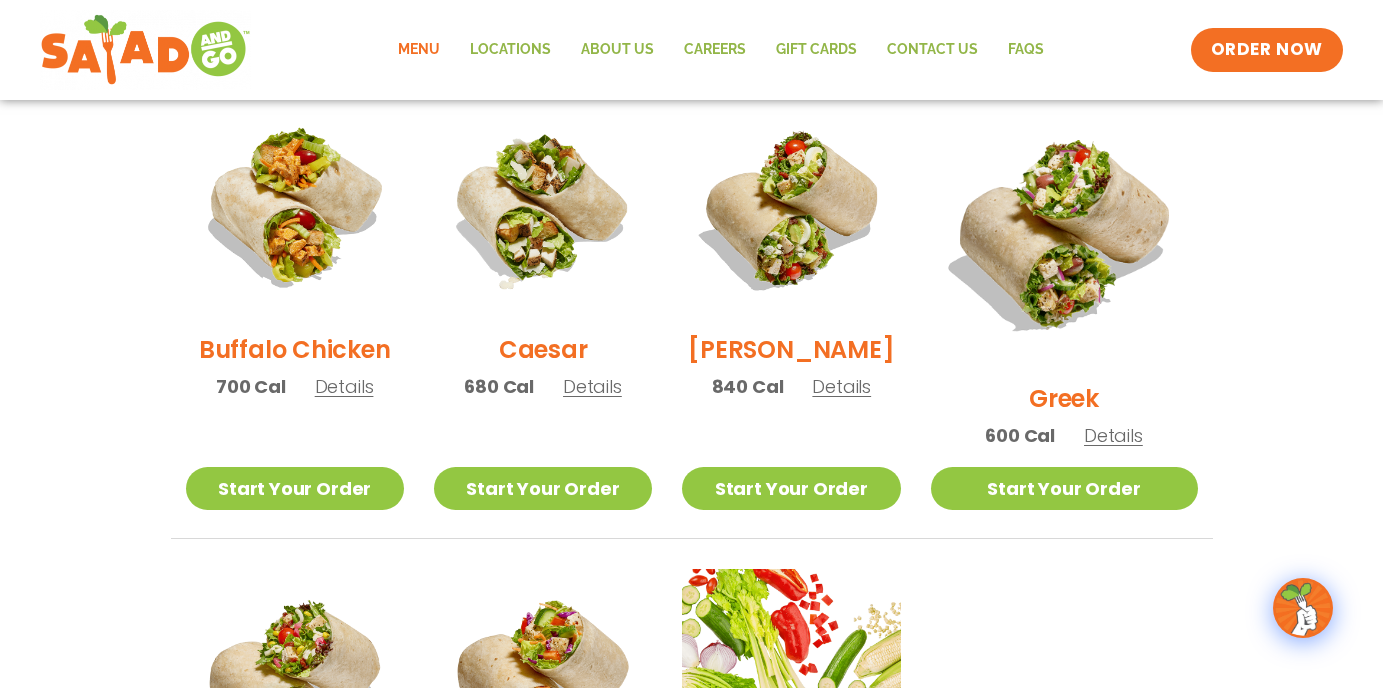 click on "Buffalo Chicken" at bounding box center [294, 349] 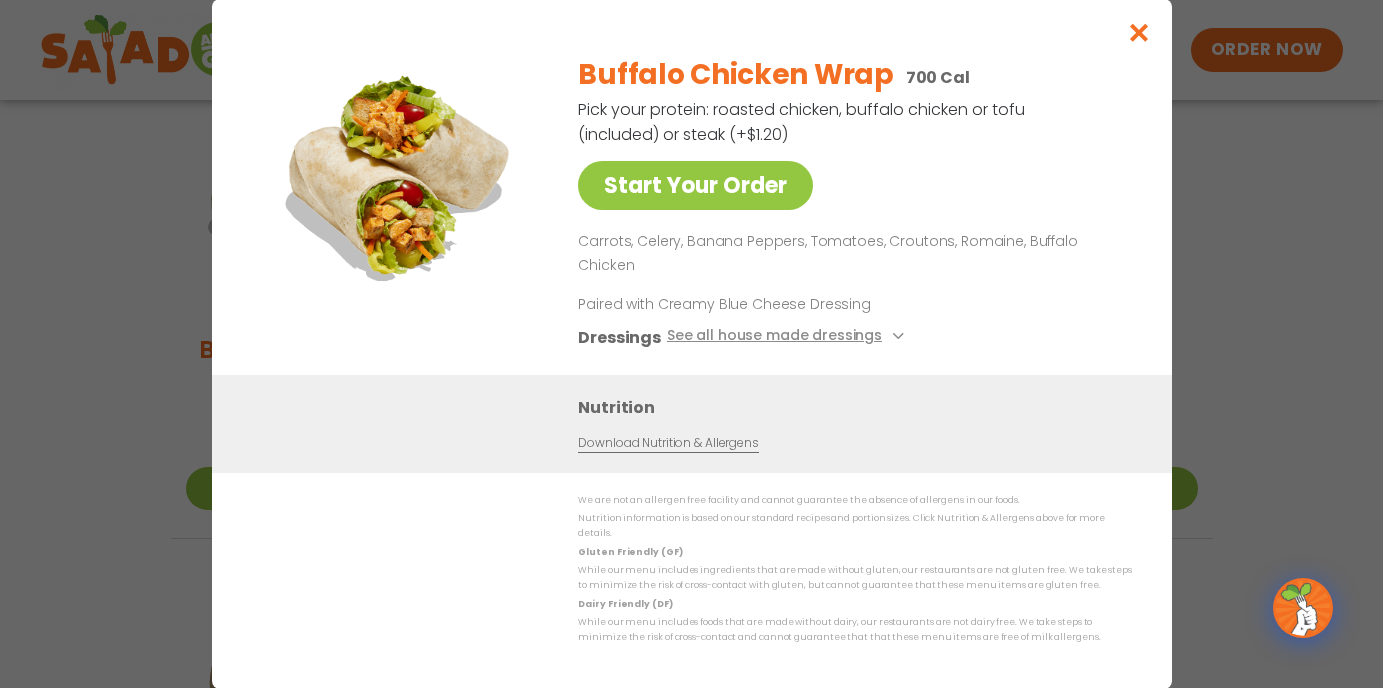 click at bounding box center [1138, 32] 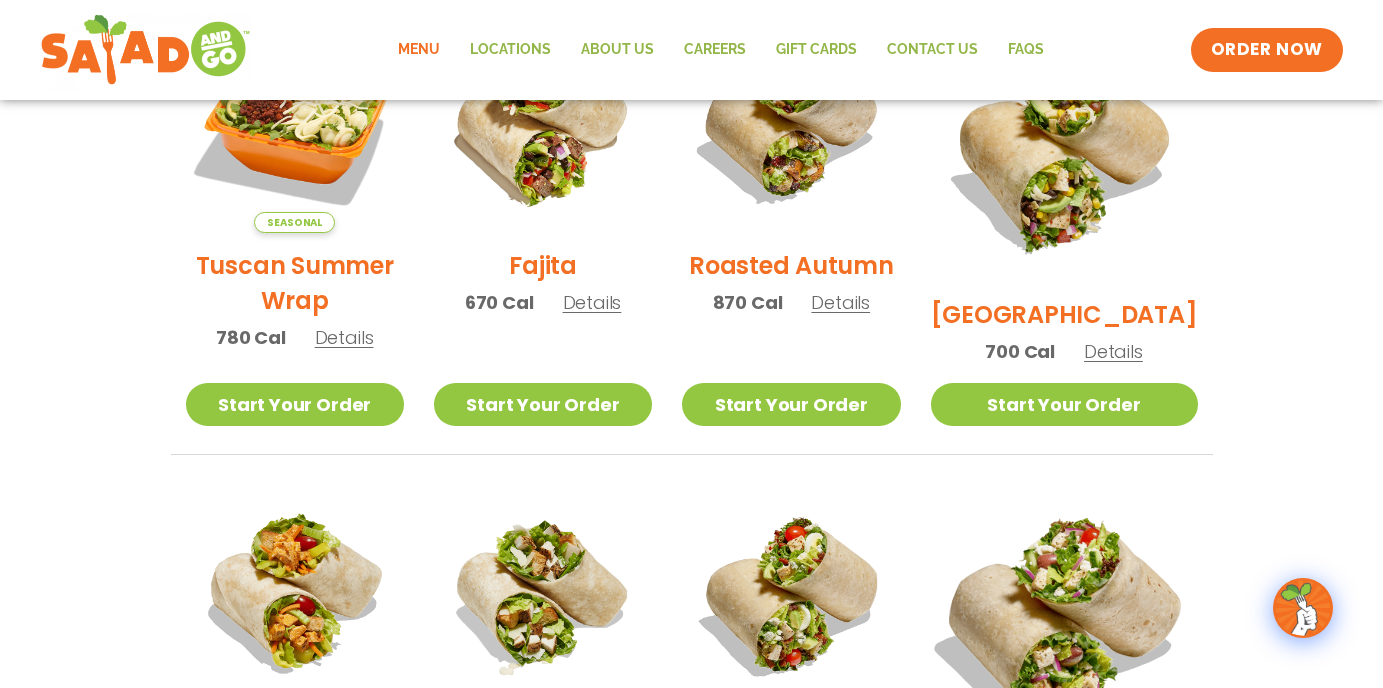 scroll, scrollTop: 585, scrollLeft: 0, axis: vertical 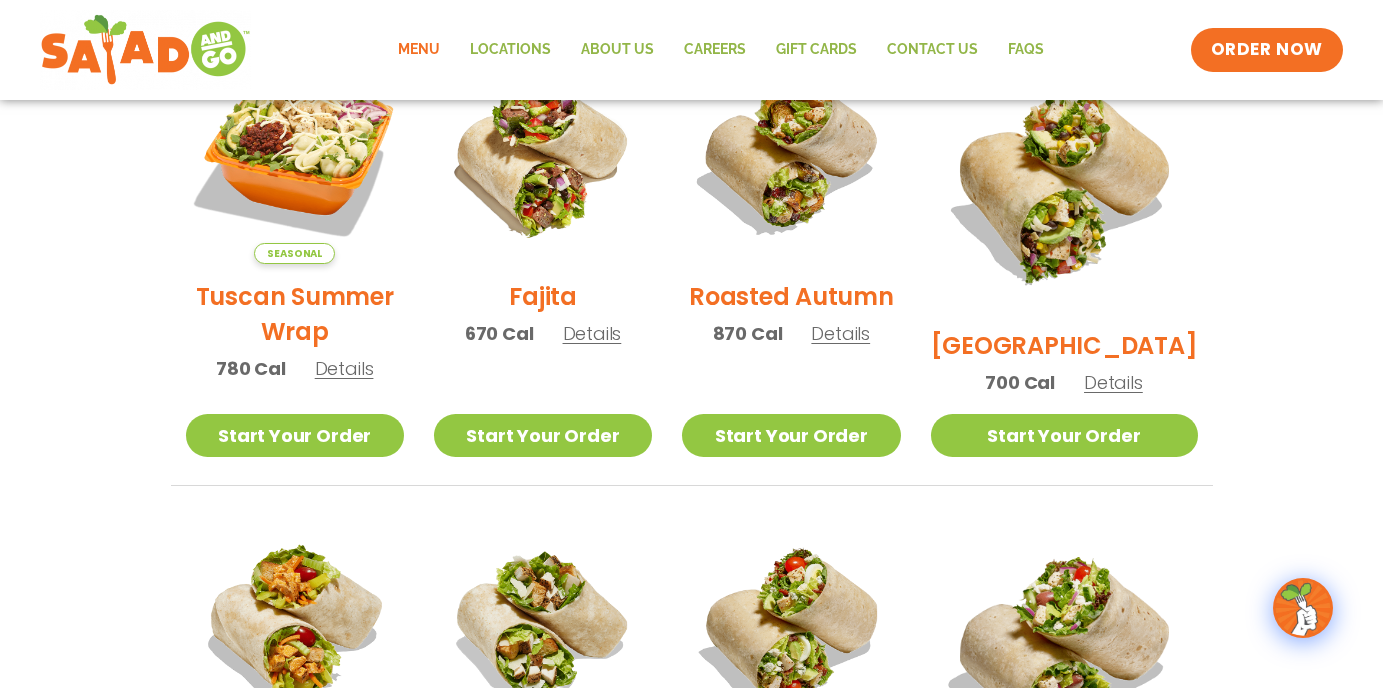 click on "Details" at bounding box center (1113, 382) 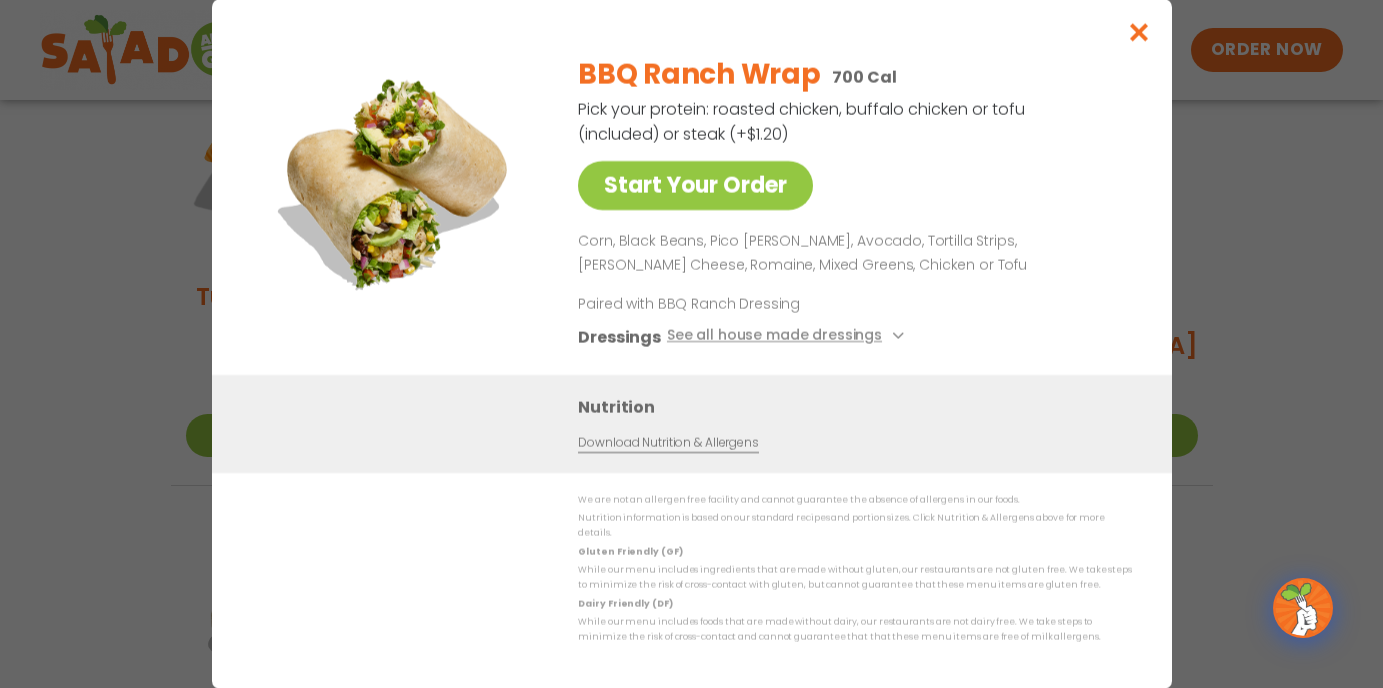 click at bounding box center [896, 336] 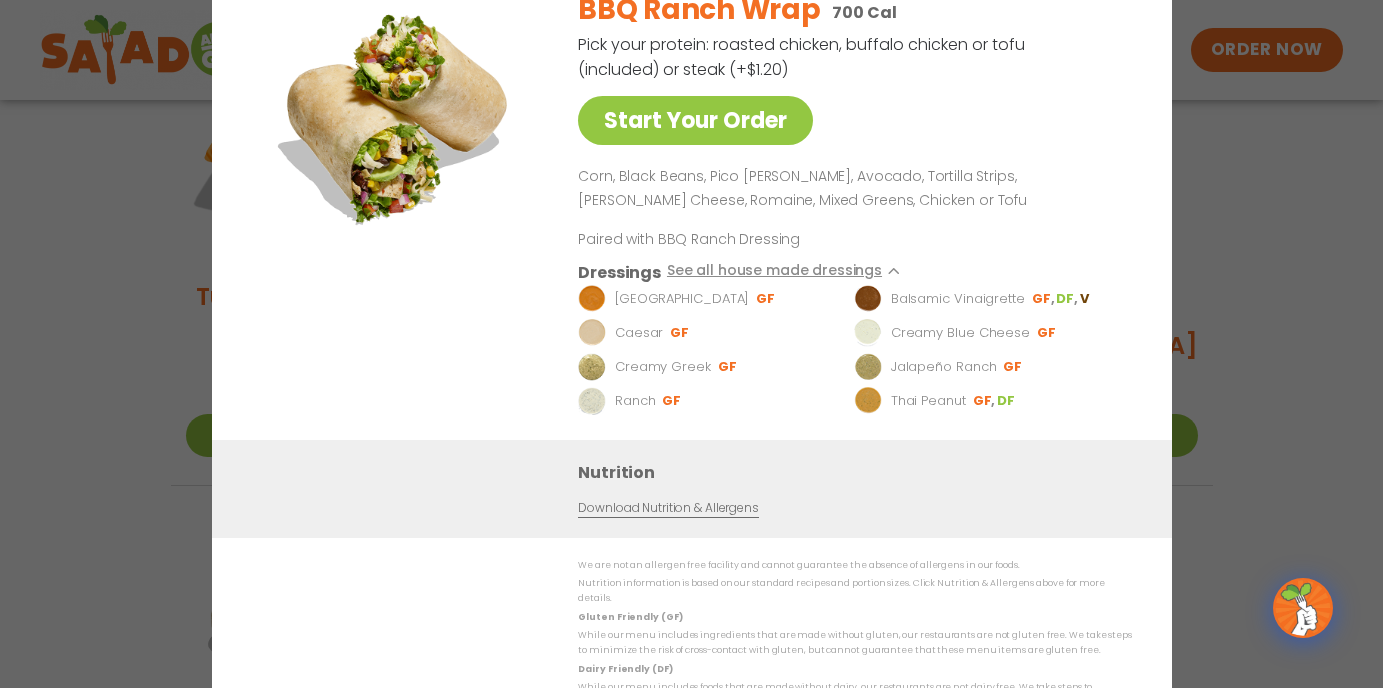 click at bounding box center (896, 271) 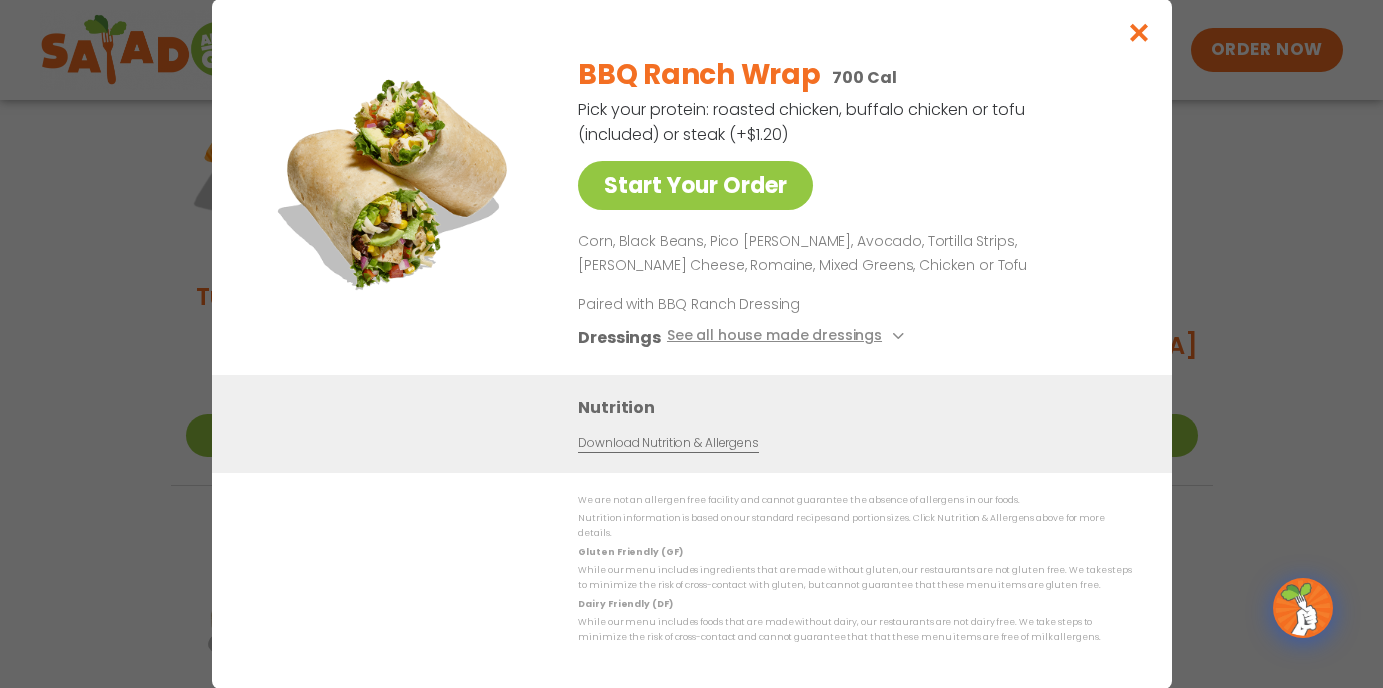 click at bounding box center (1138, 32) 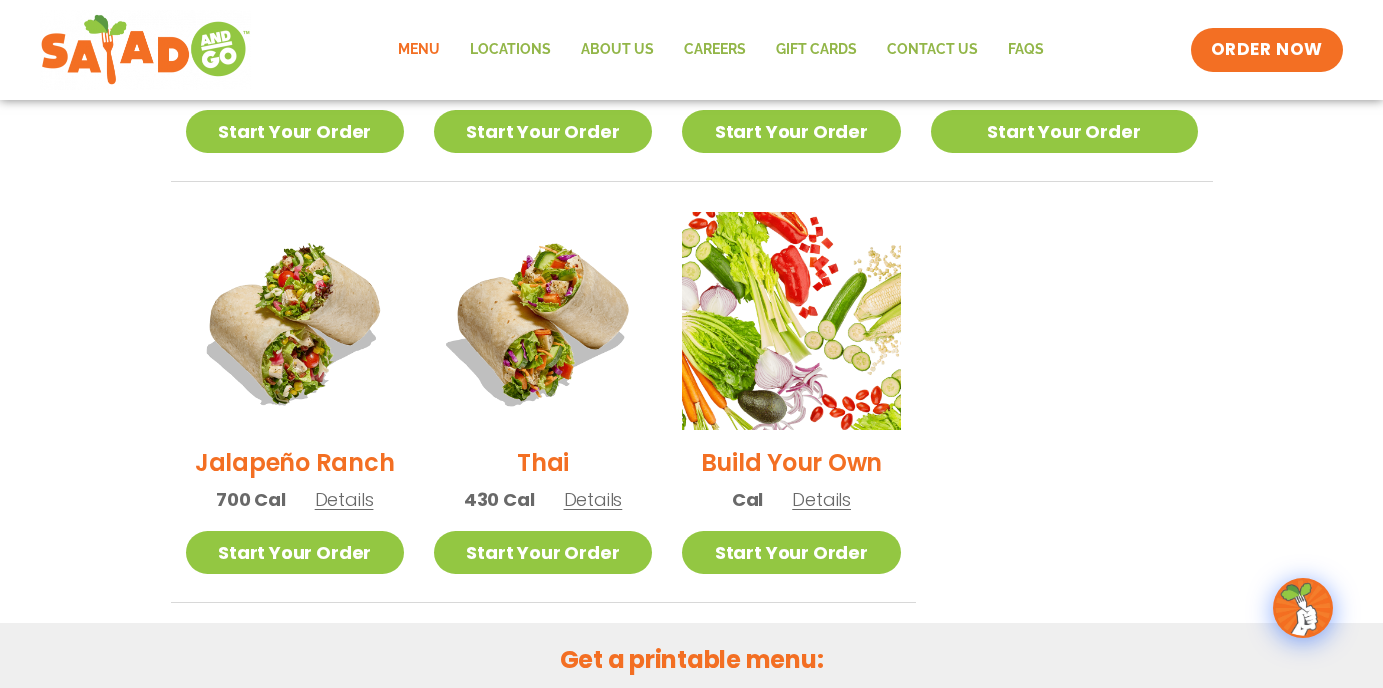 scroll, scrollTop: 1347, scrollLeft: 0, axis: vertical 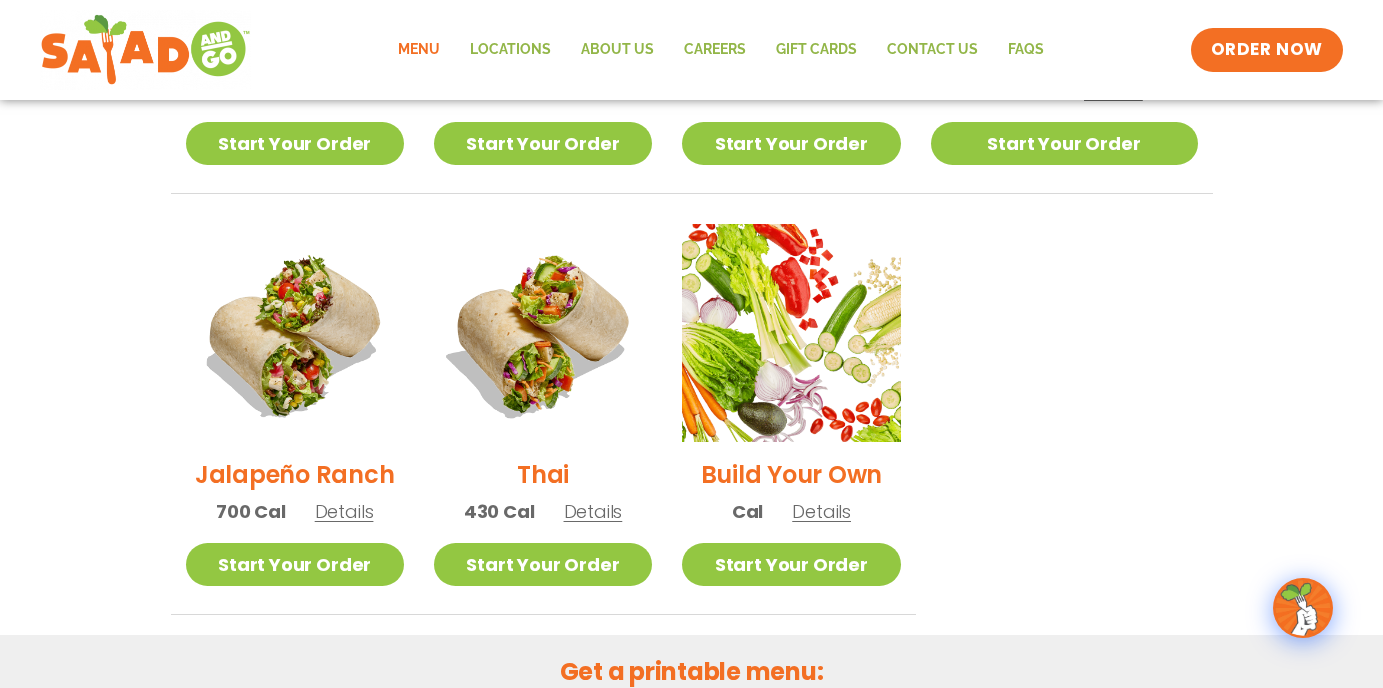 click on "Details" at bounding box center [344, 511] 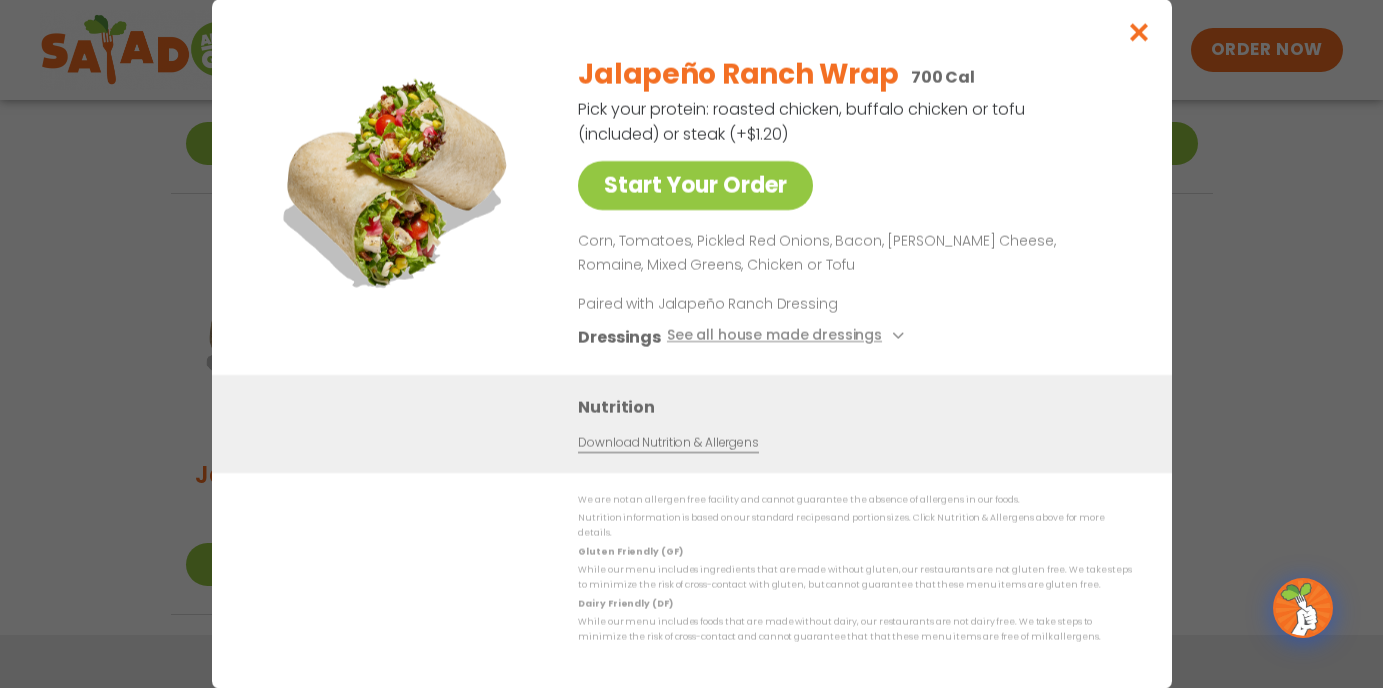 click at bounding box center [1138, 32] 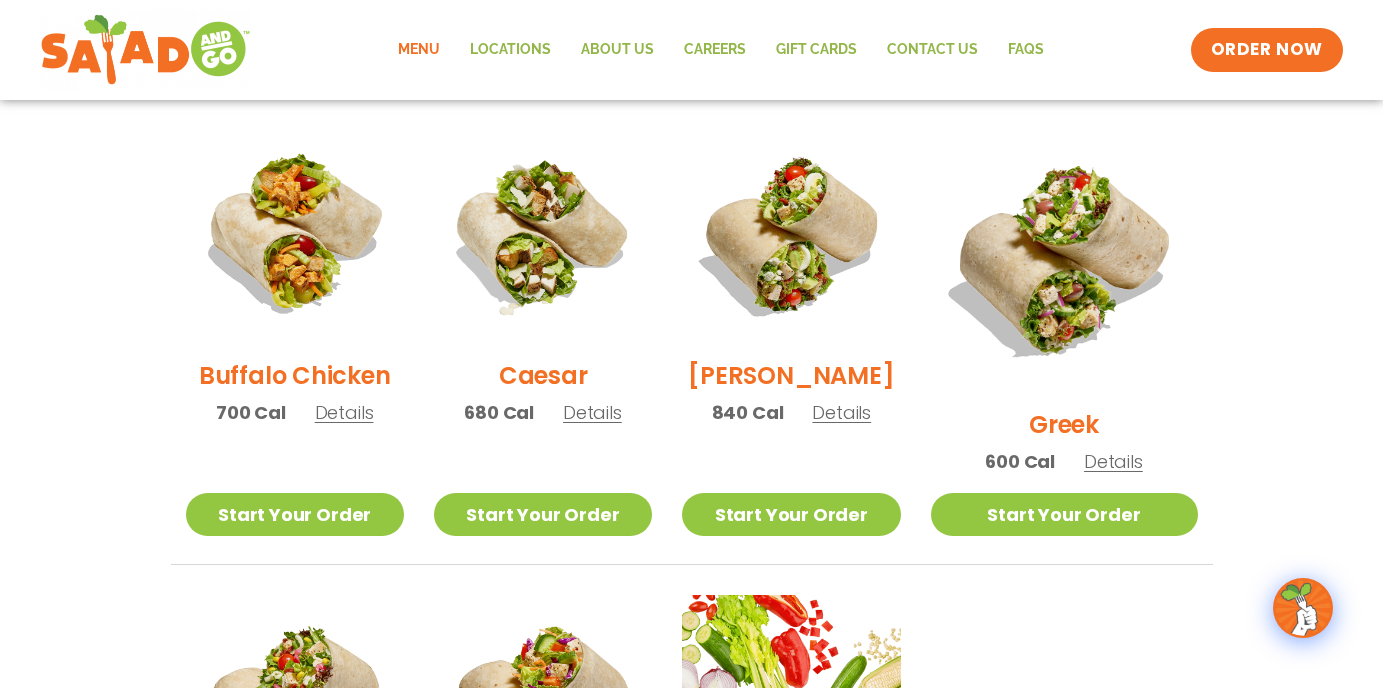 scroll, scrollTop: 978, scrollLeft: 0, axis: vertical 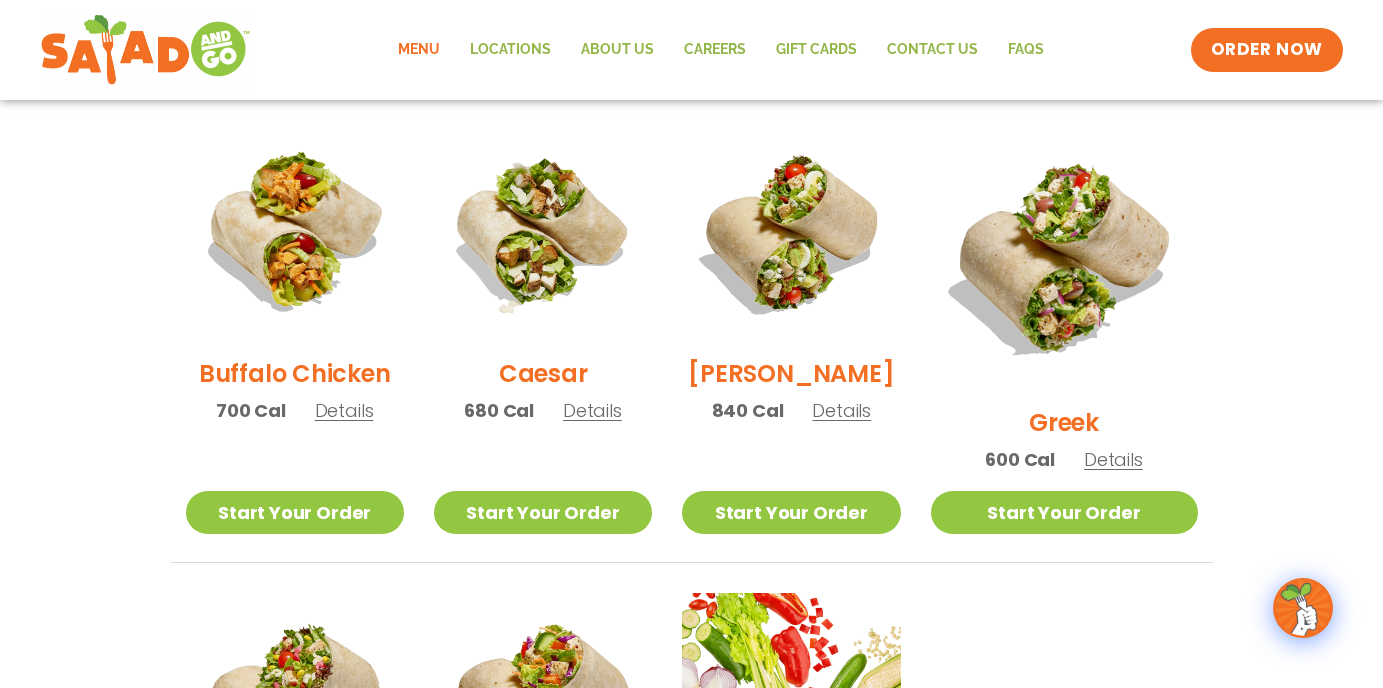 click on "Details" at bounding box center (344, 410) 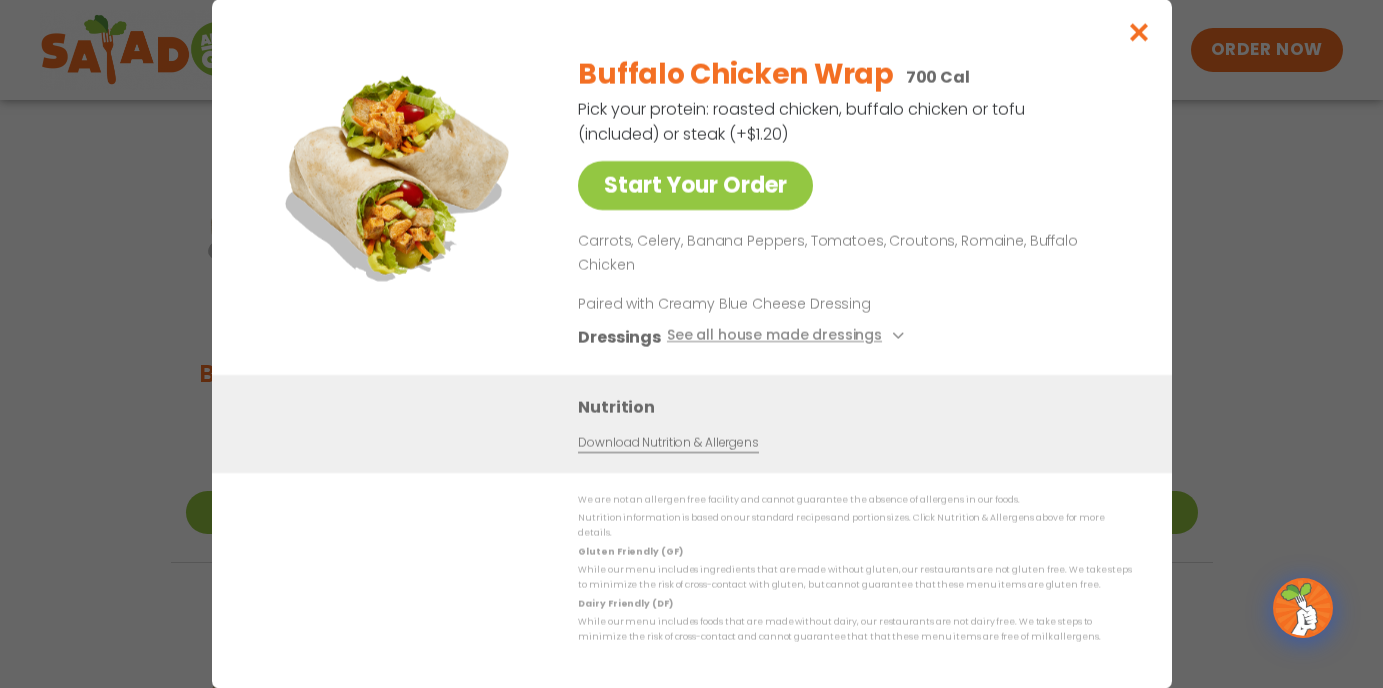 click at bounding box center [1138, 32] 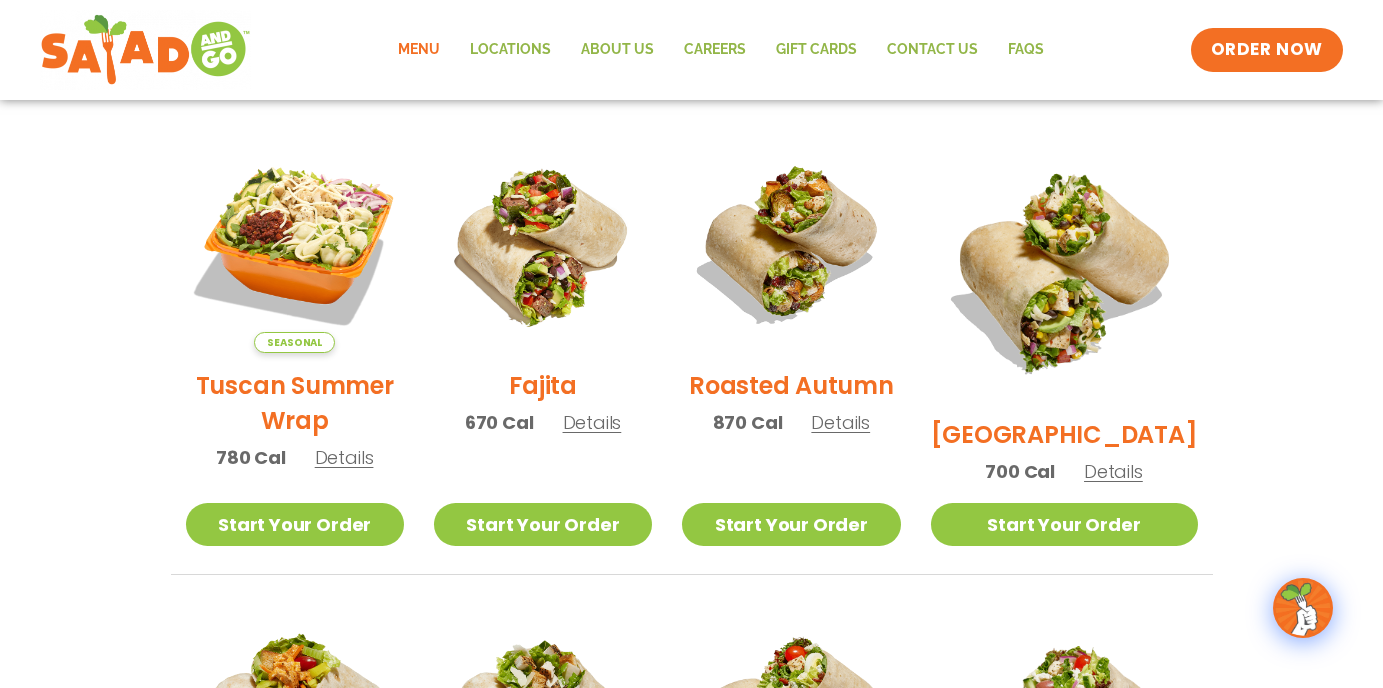 scroll, scrollTop: 474, scrollLeft: 0, axis: vertical 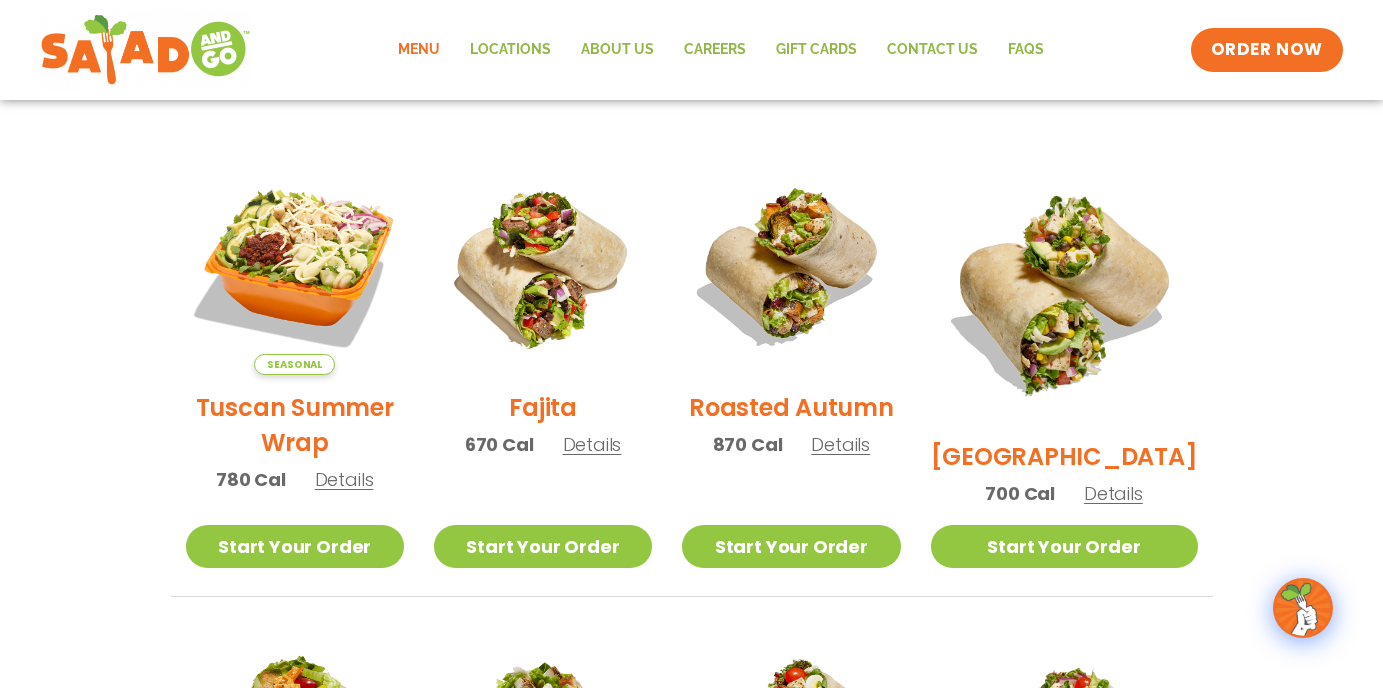 click on "Details" at bounding box center (344, 479) 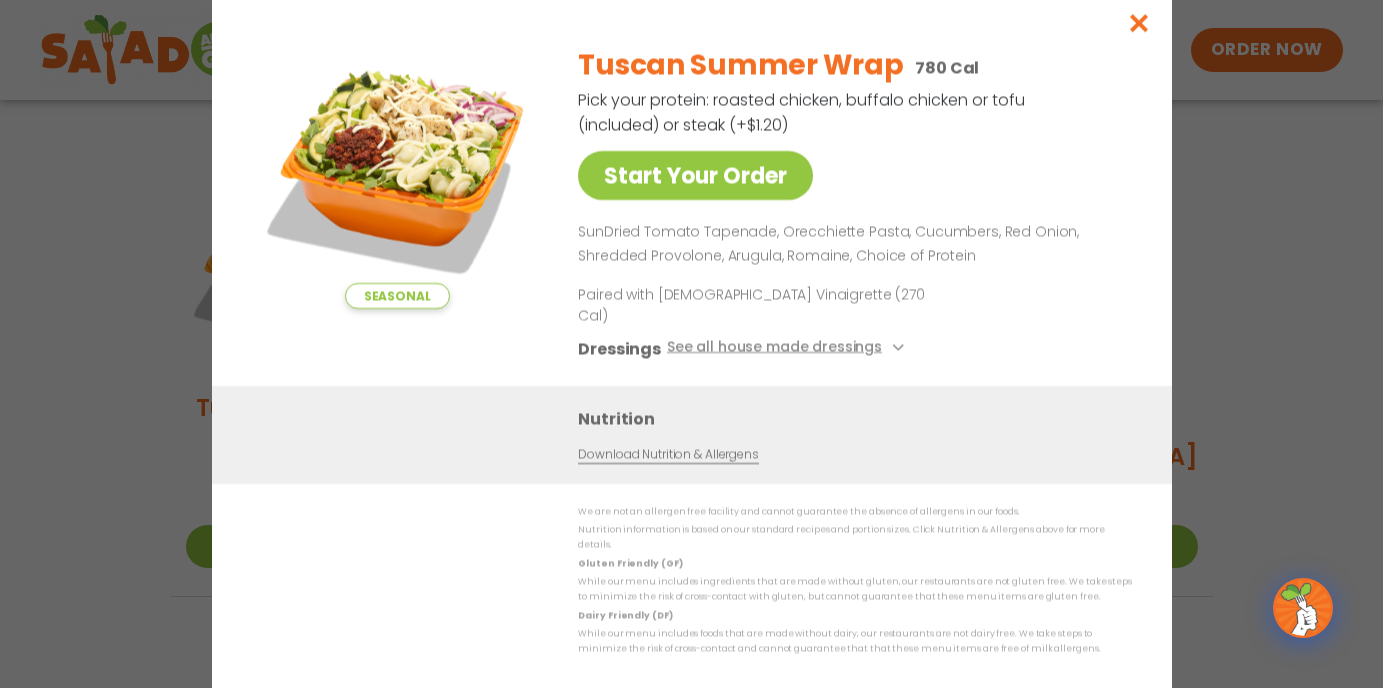 click at bounding box center [1138, 22] 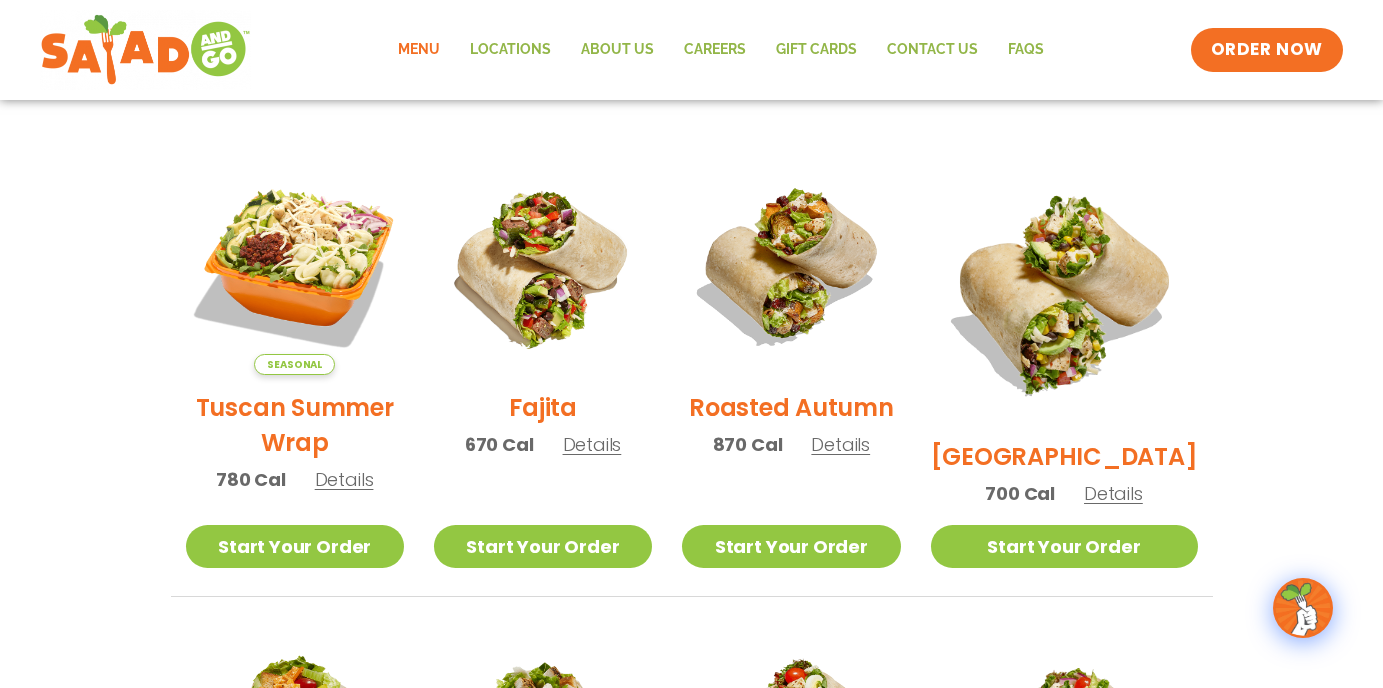 click on "Details" at bounding box center (1113, 493) 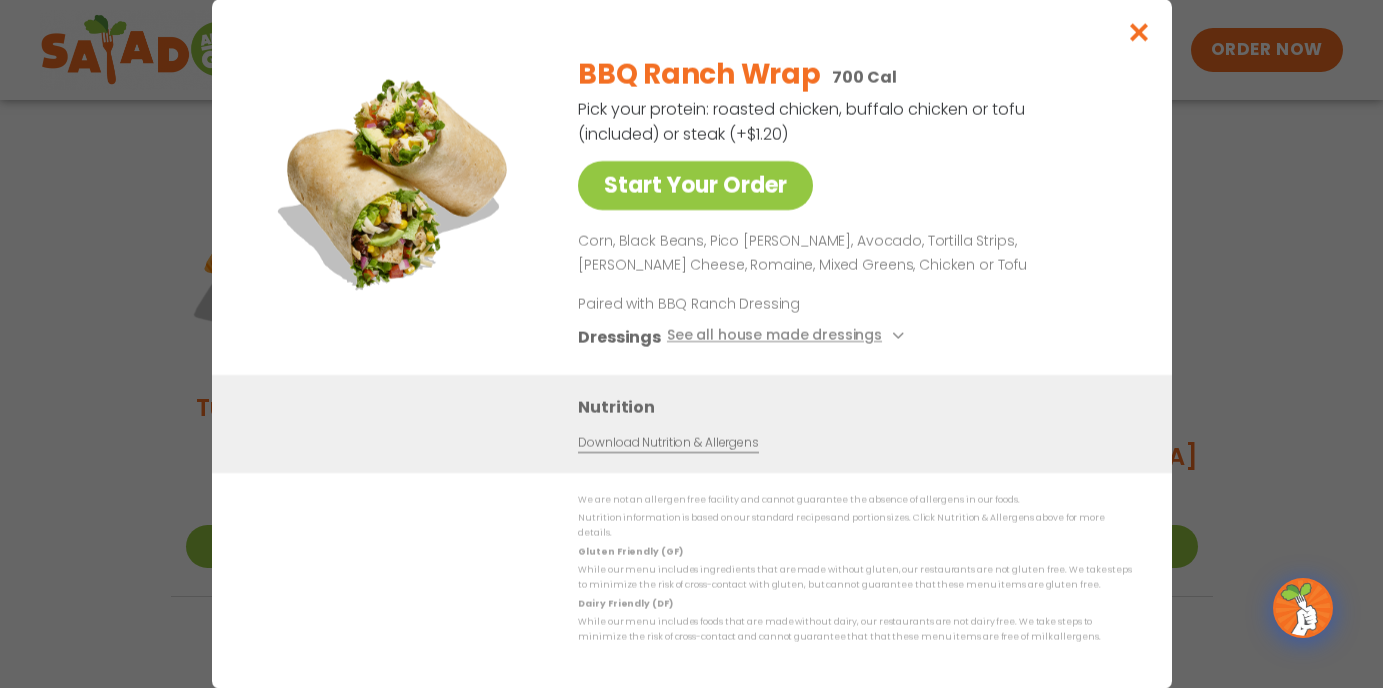 click at bounding box center [1138, 32] 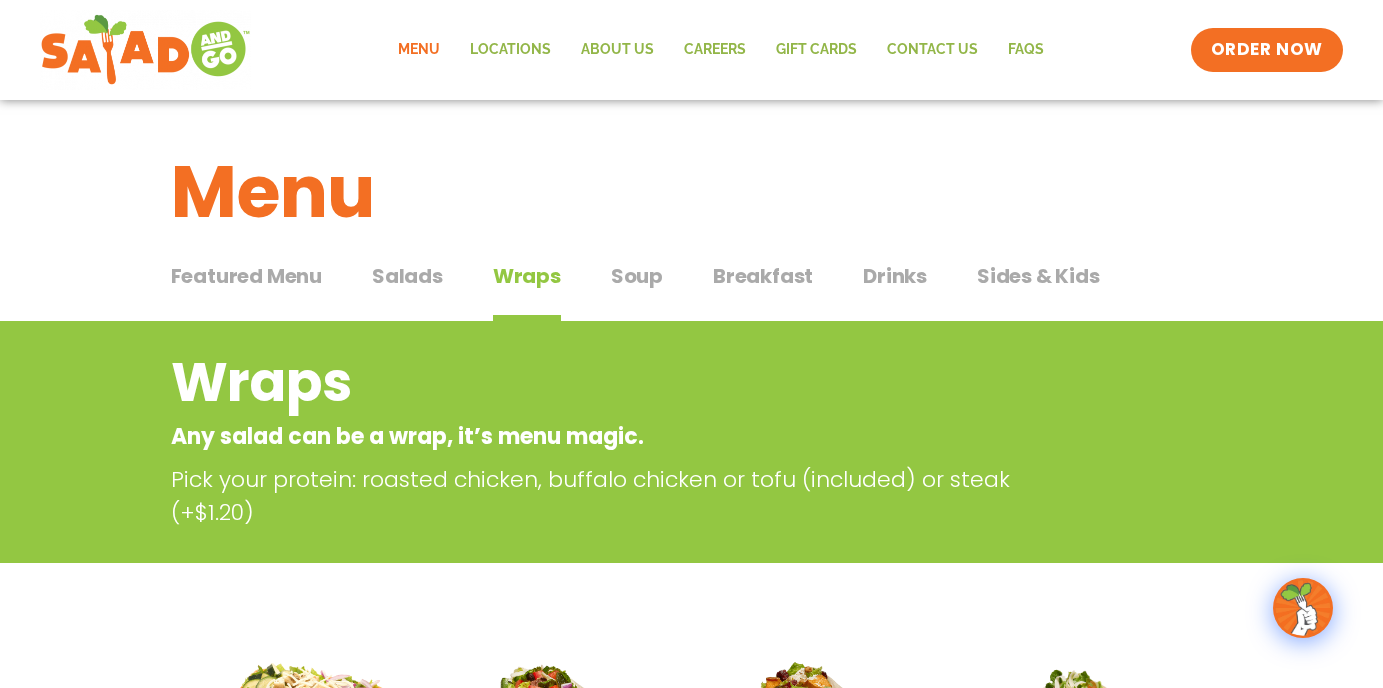 scroll, scrollTop: 0, scrollLeft: 0, axis: both 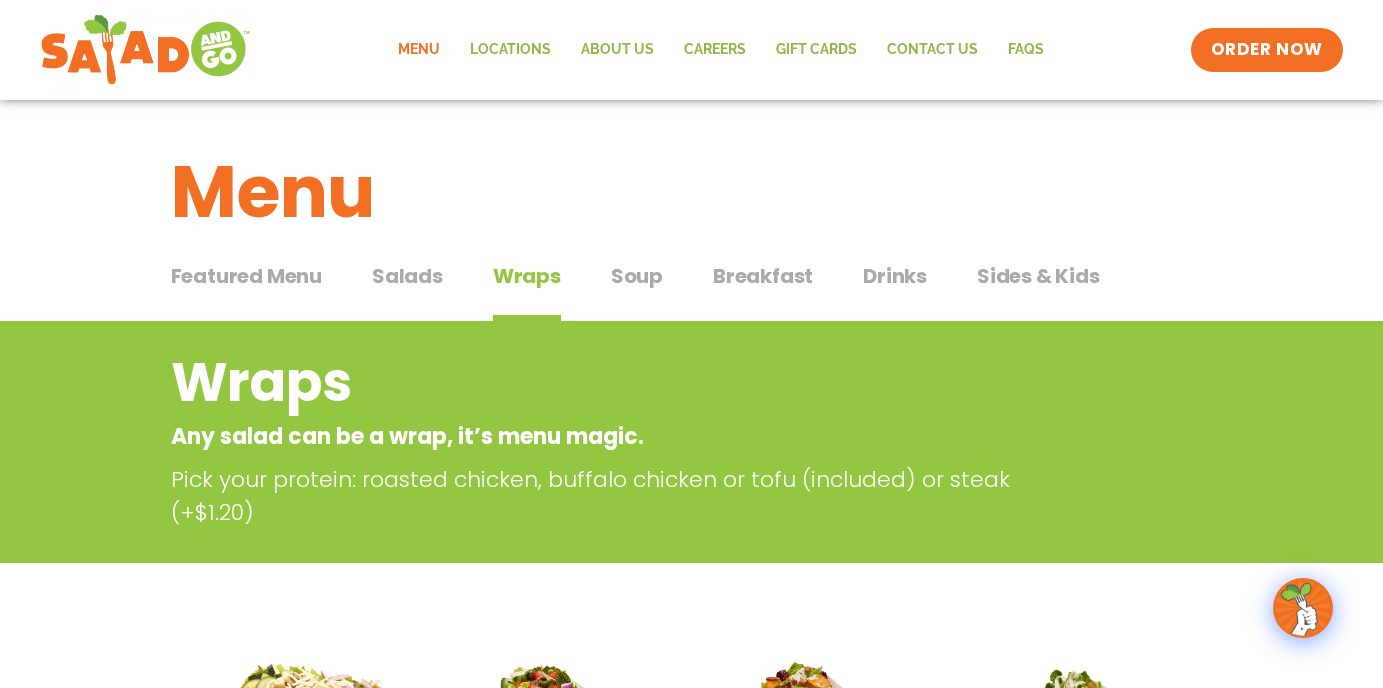 click on "Featured Menu   Featured Menu       Salads   Salads       Wraps   Wraps       Soup   Soup       Breakfast   Breakfast       Drinks   Drinks       Sides & Kids   Sides & Kids" at bounding box center (692, 288) 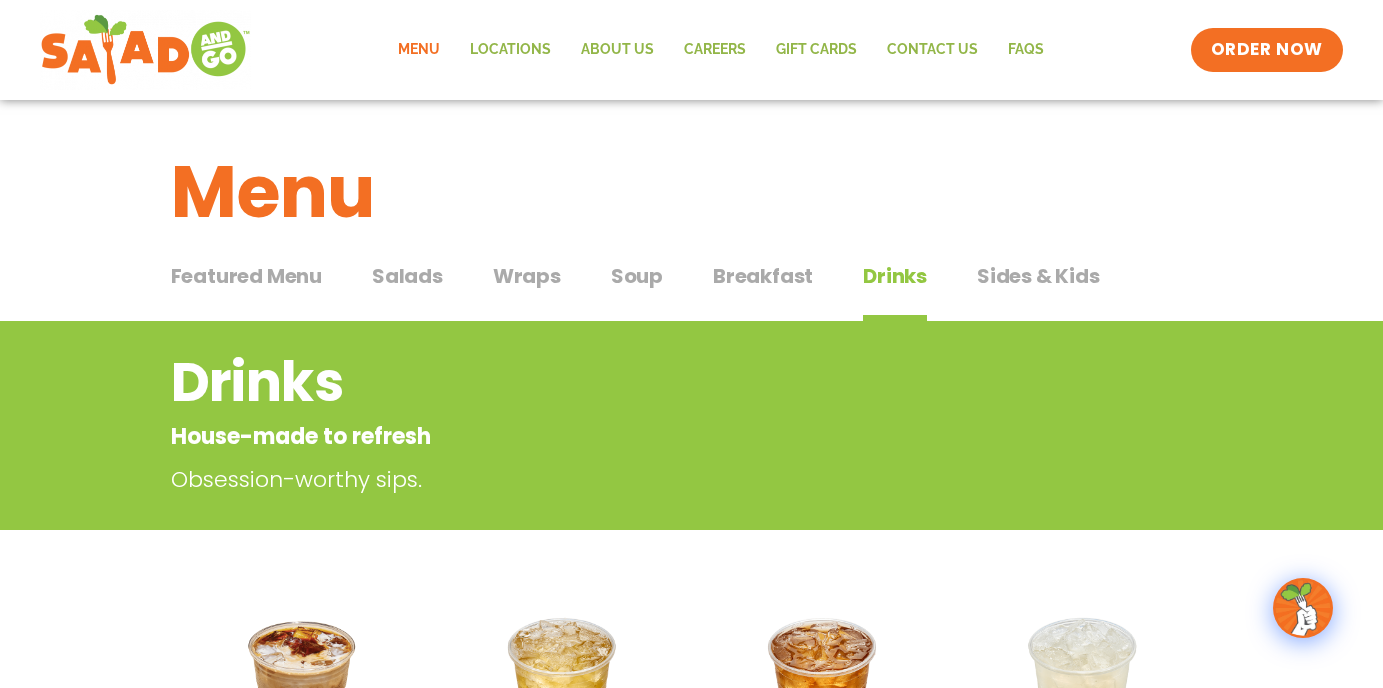 scroll, scrollTop: 0, scrollLeft: 0, axis: both 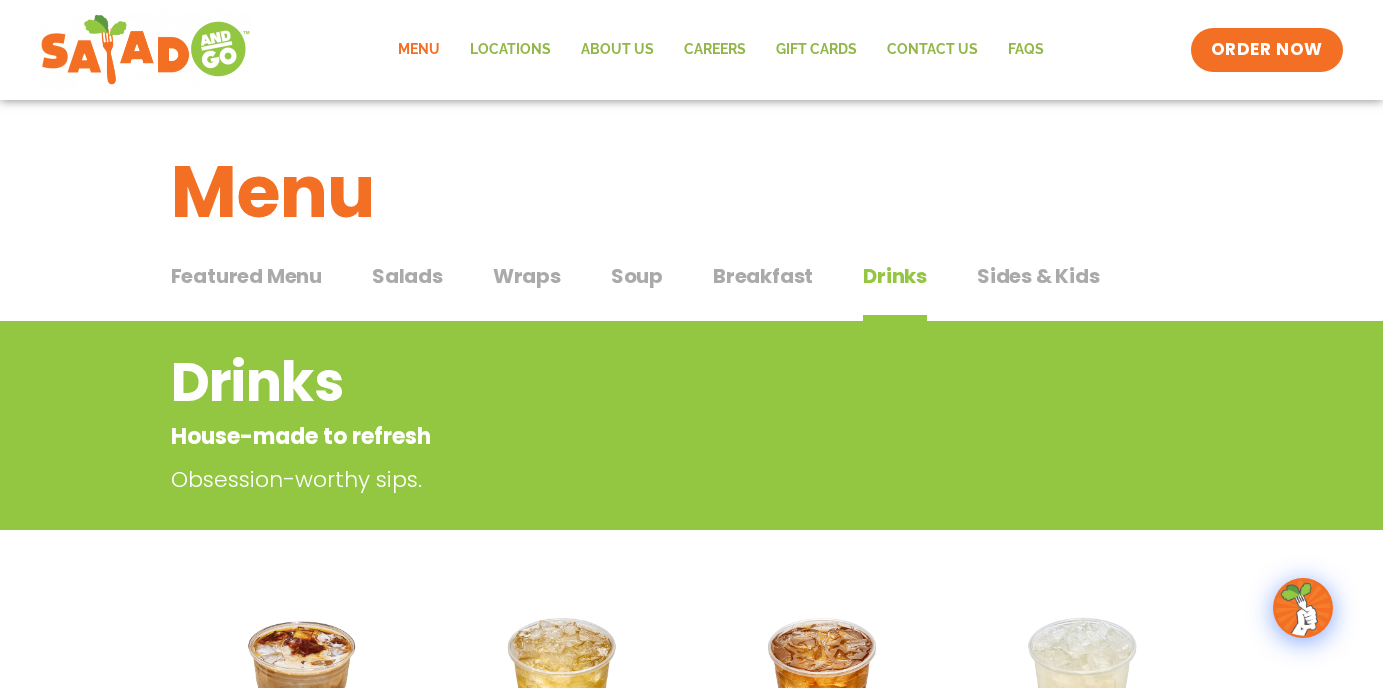 click on "Sides & Kids" at bounding box center (1038, 276) 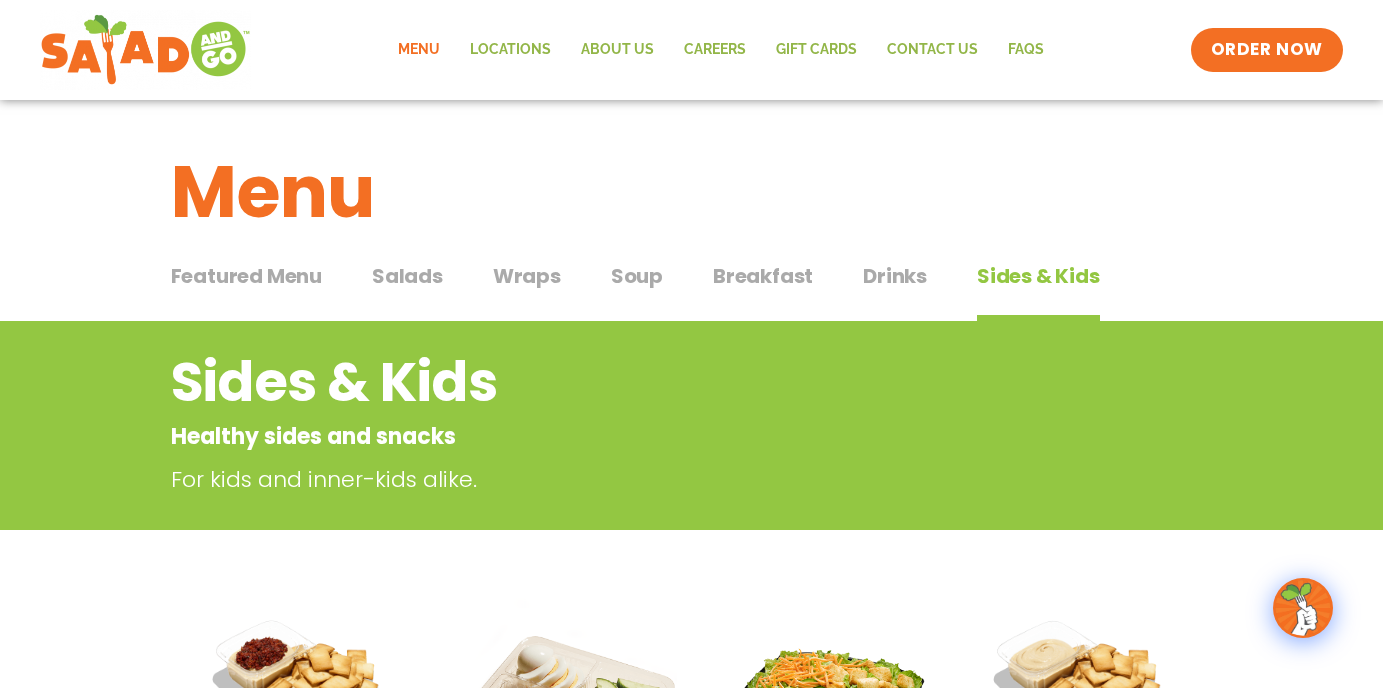 scroll, scrollTop: 0, scrollLeft: 0, axis: both 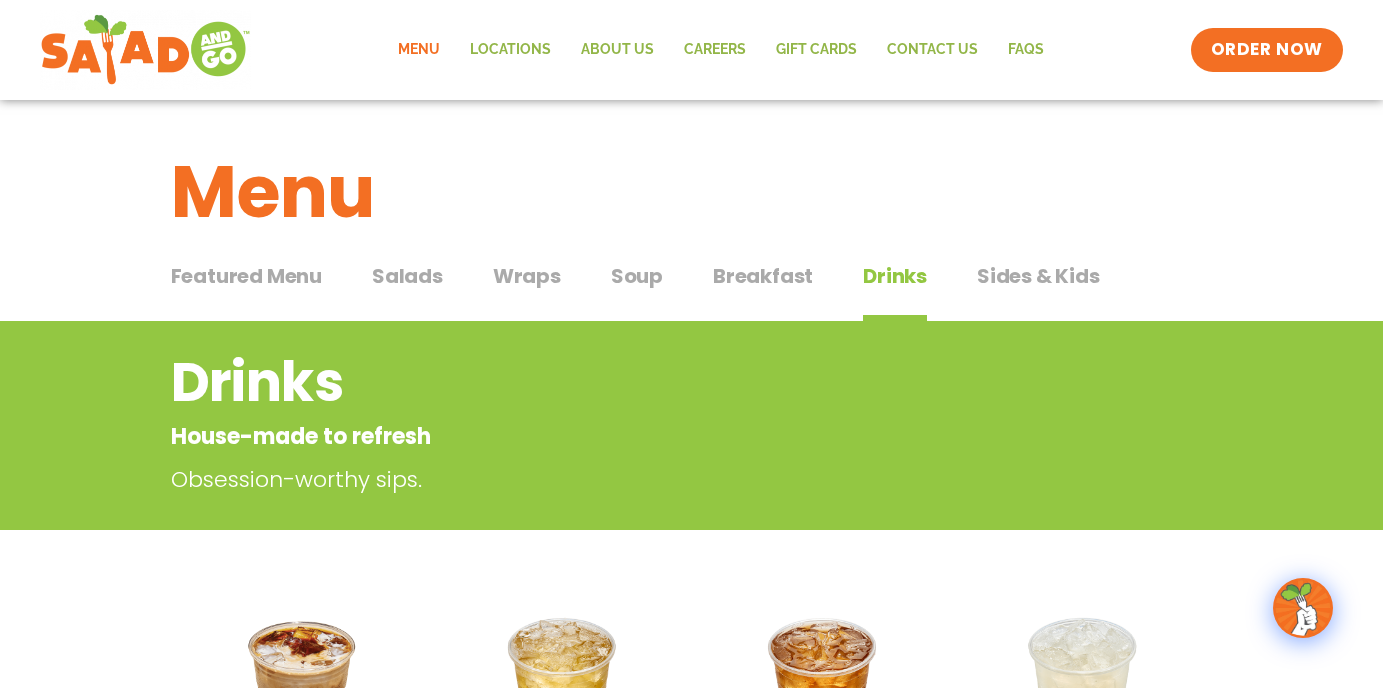 click on "Featured Menu" at bounding box center [246, 276] 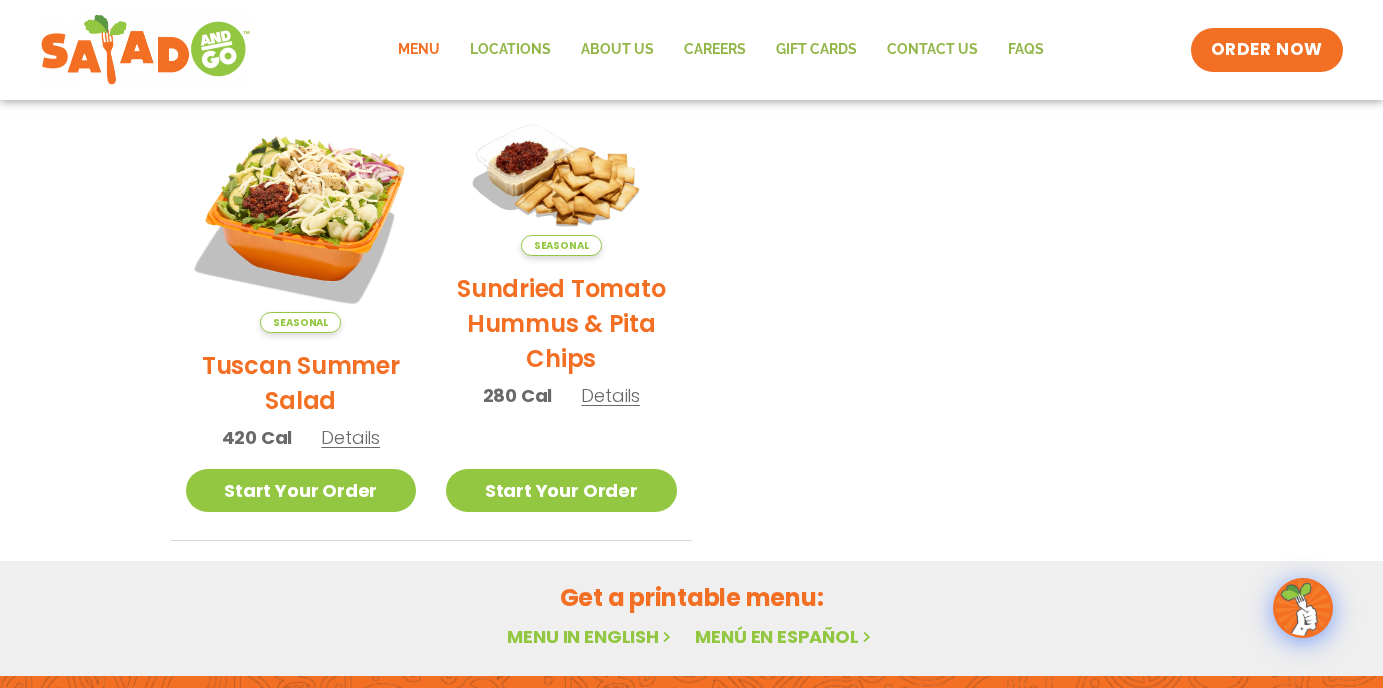 scroll, scrollTop: 459, scrollLeft: 0, axis: vertical 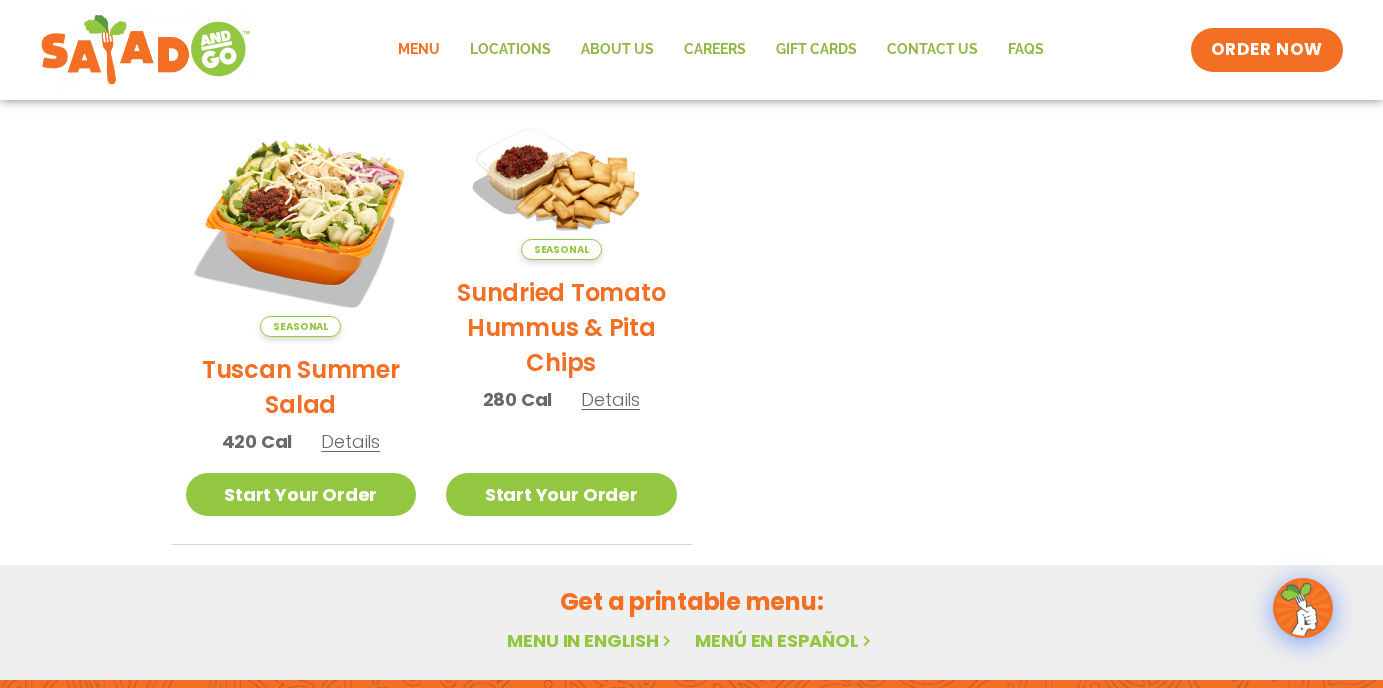 click on "Details" at bounding box center (350, 441) 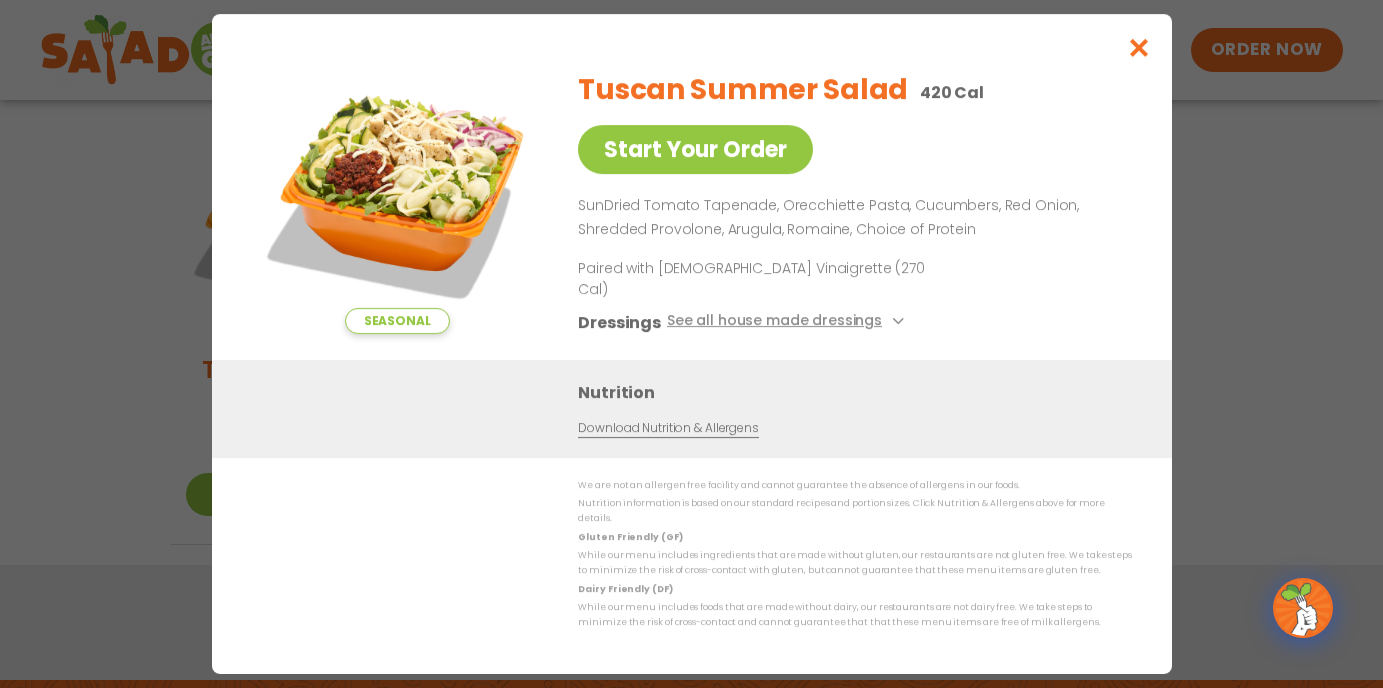 click at bounding box center [1138, 47] 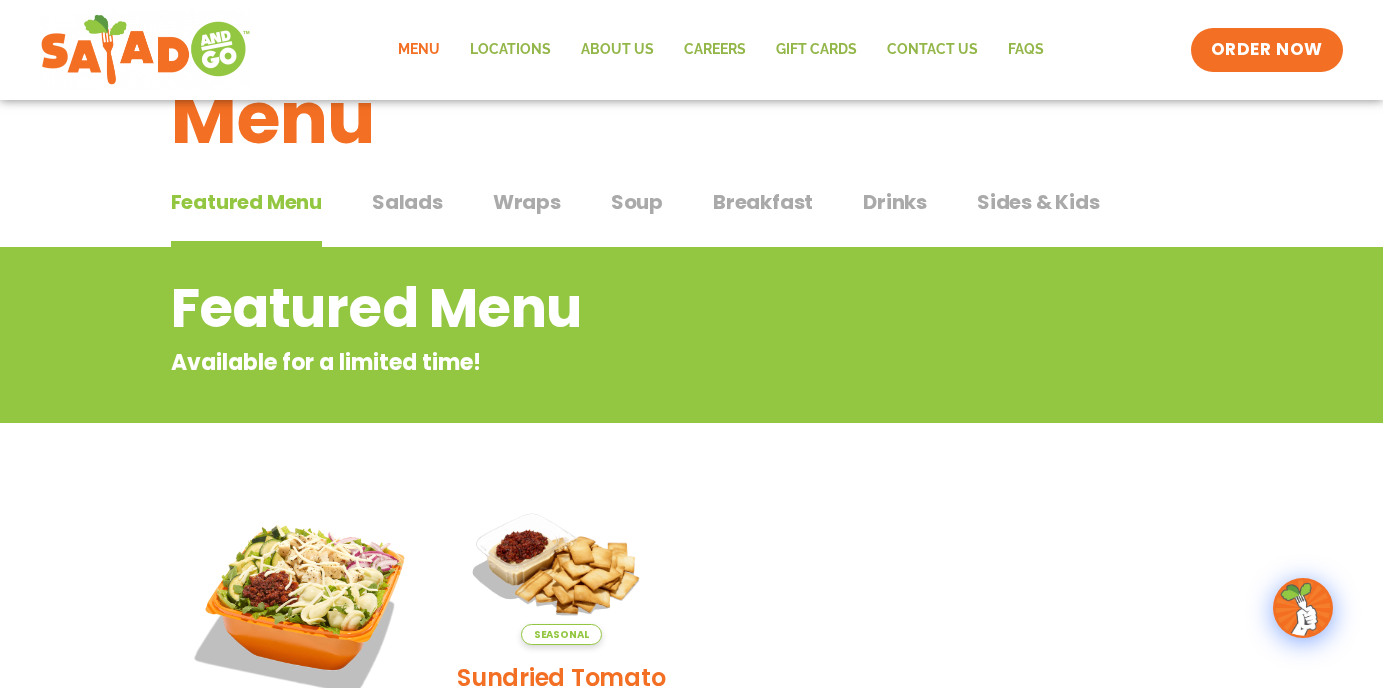 scroll, scrollTop: 43, scrollLeft: 0, axis: vertical 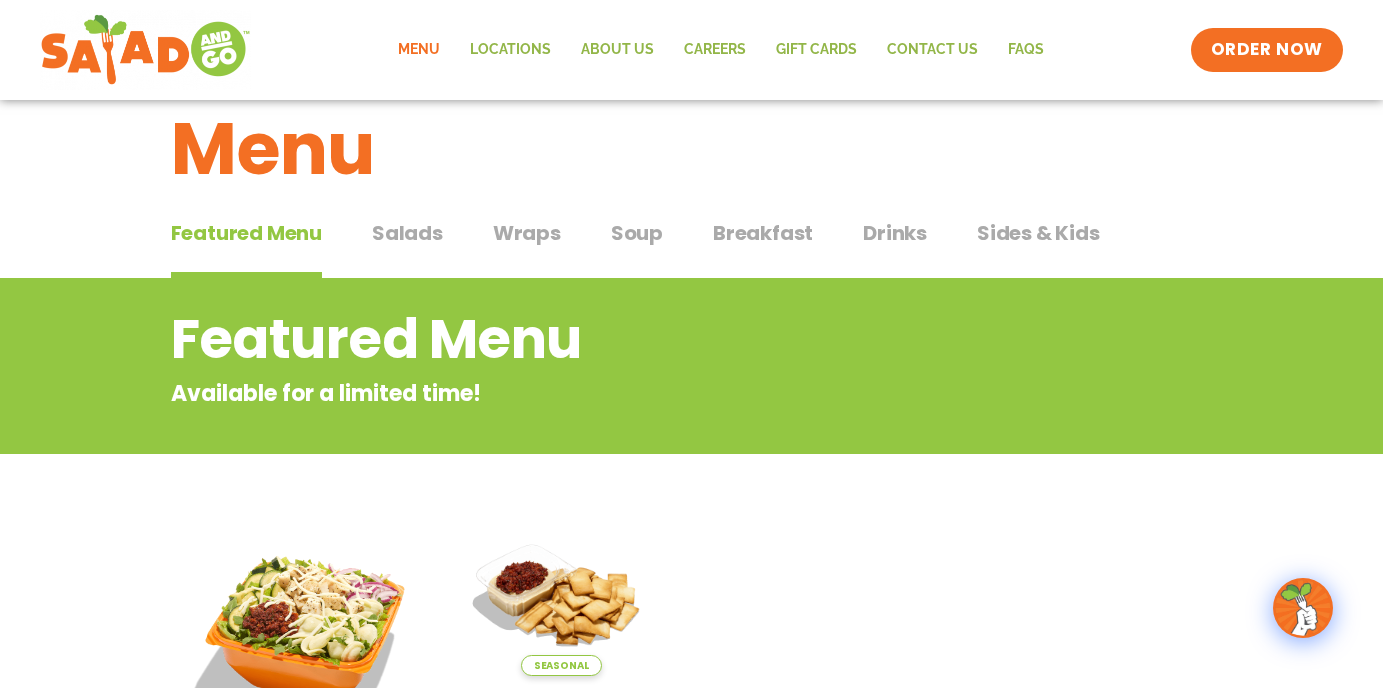click on "Drinks" at bounding box center [895, 233] 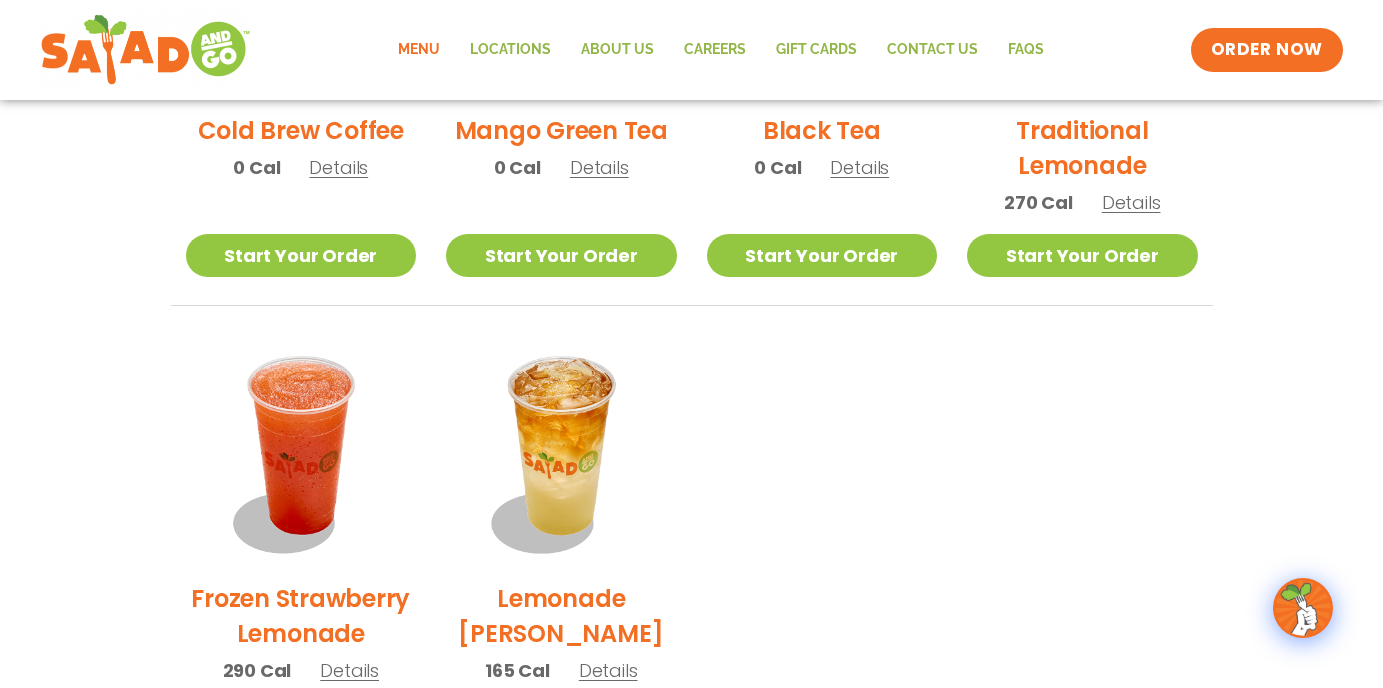 scroll, scrollTop: 644, scrollLeft: 0, axis: vertical 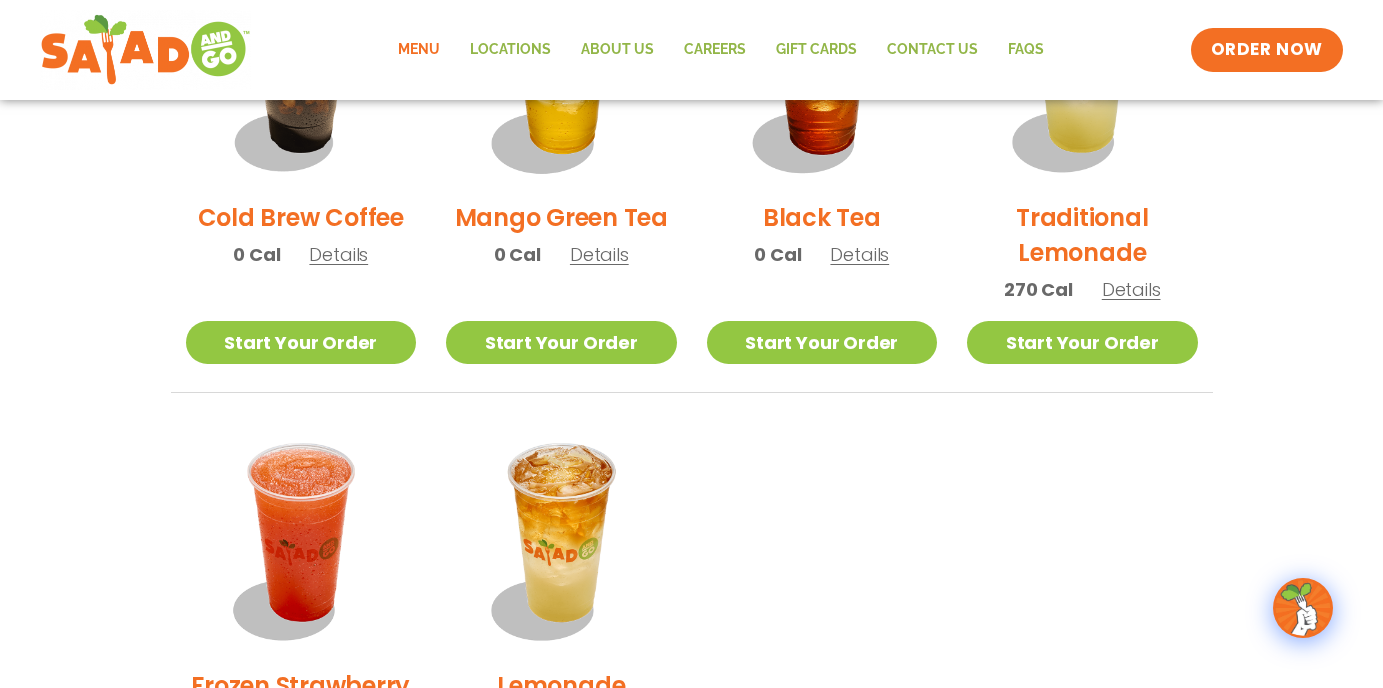 click on "Menu" 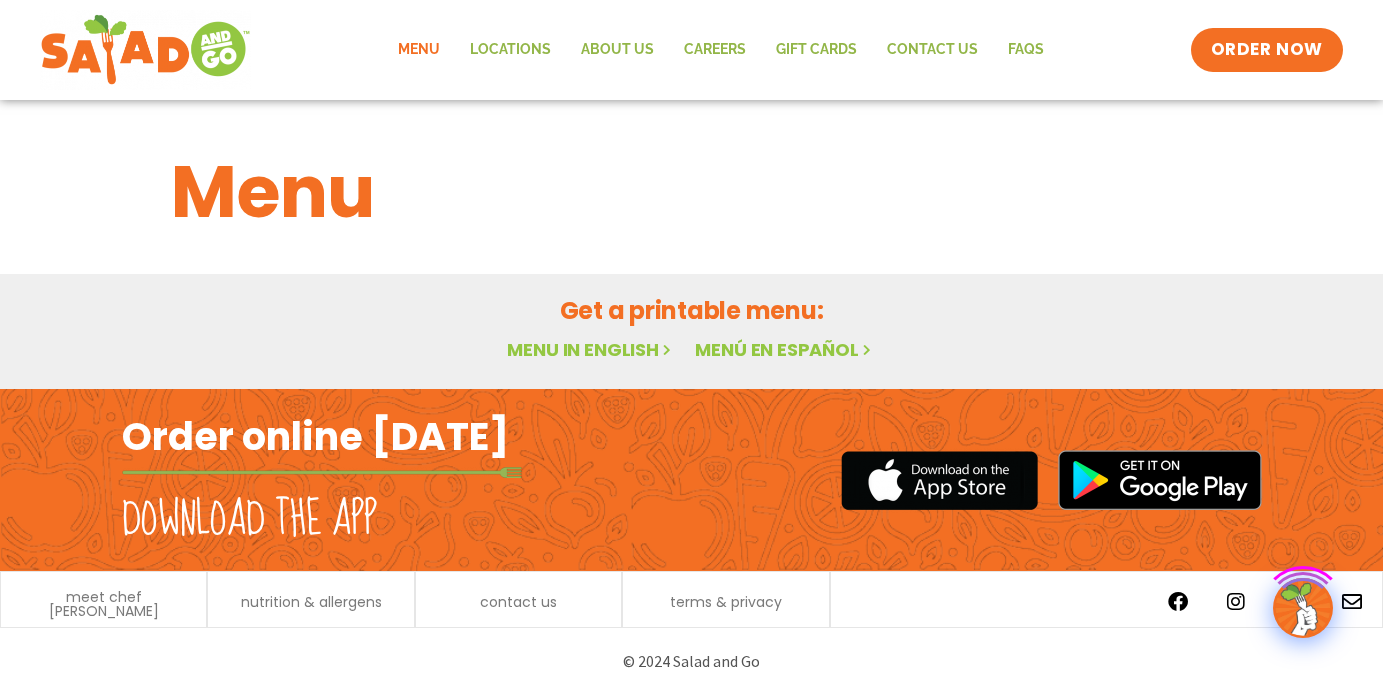 scroll, scrollTop: 0, scrollLeft: 0, axis: both 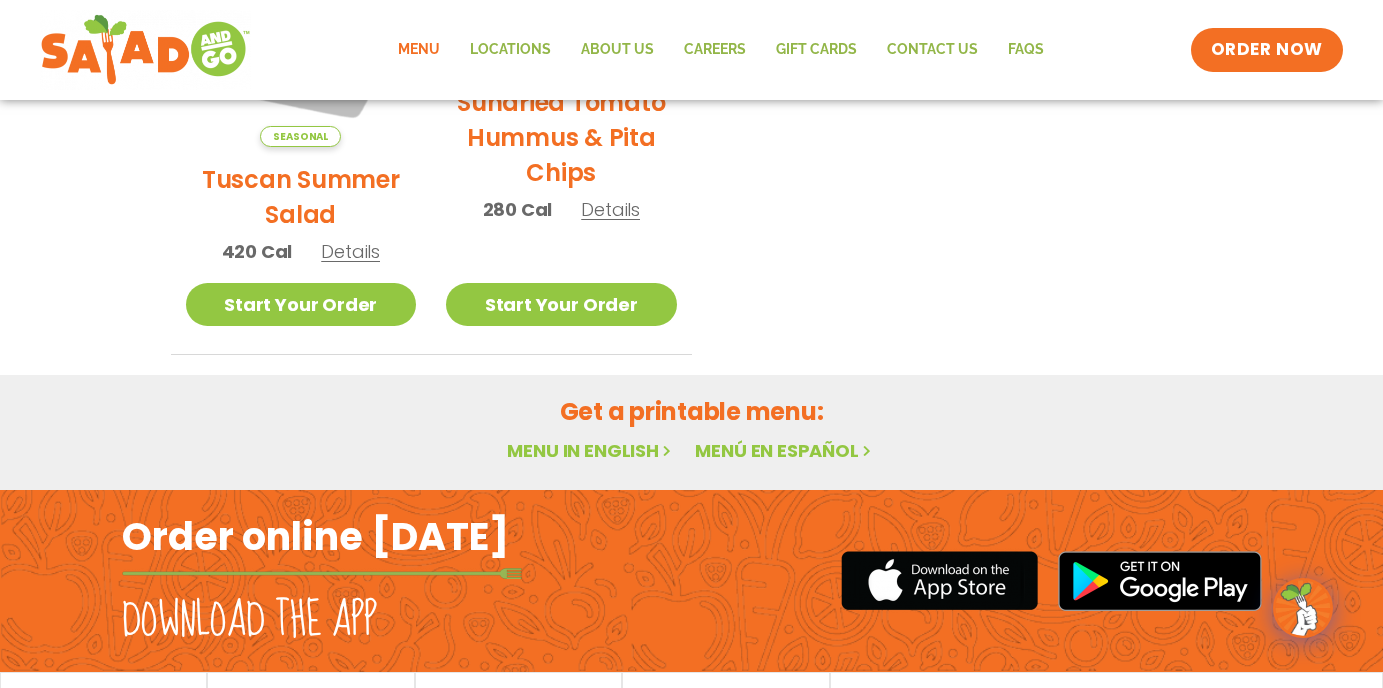 click on "Details" at bounding box center [350, 251] 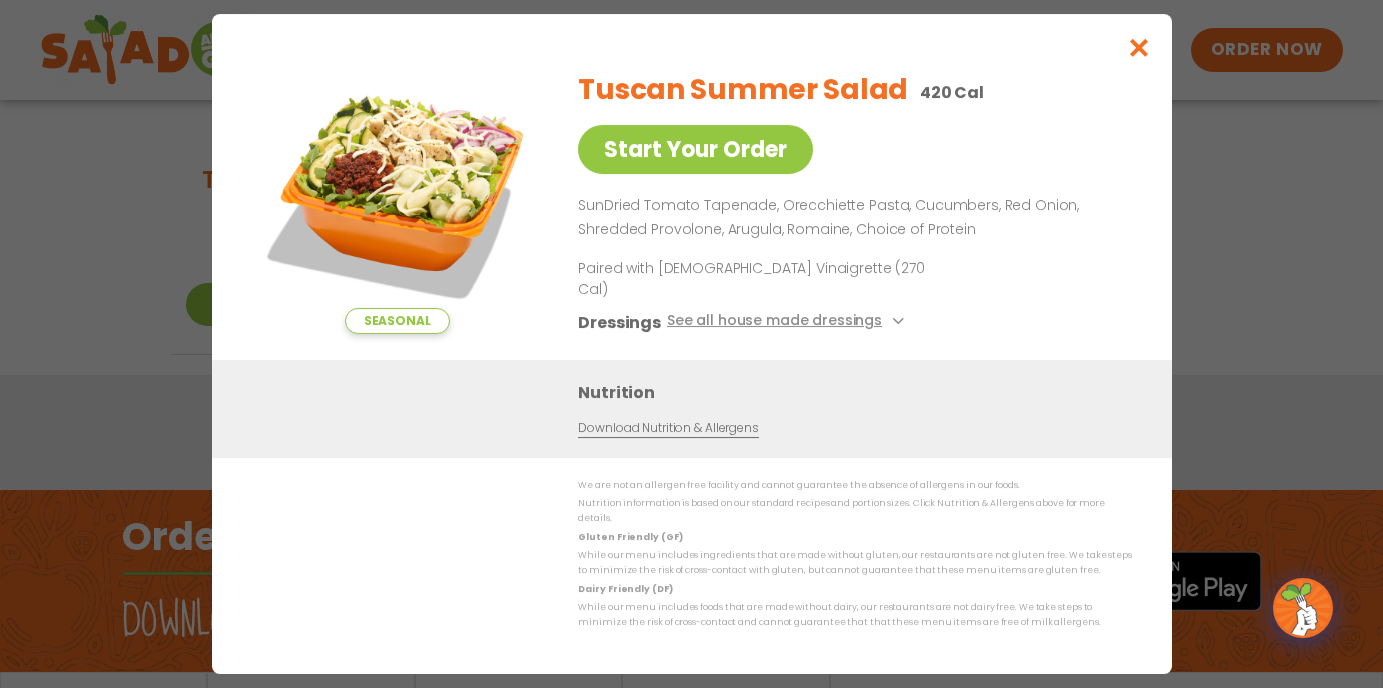 click at bounding box center [1138, 47] 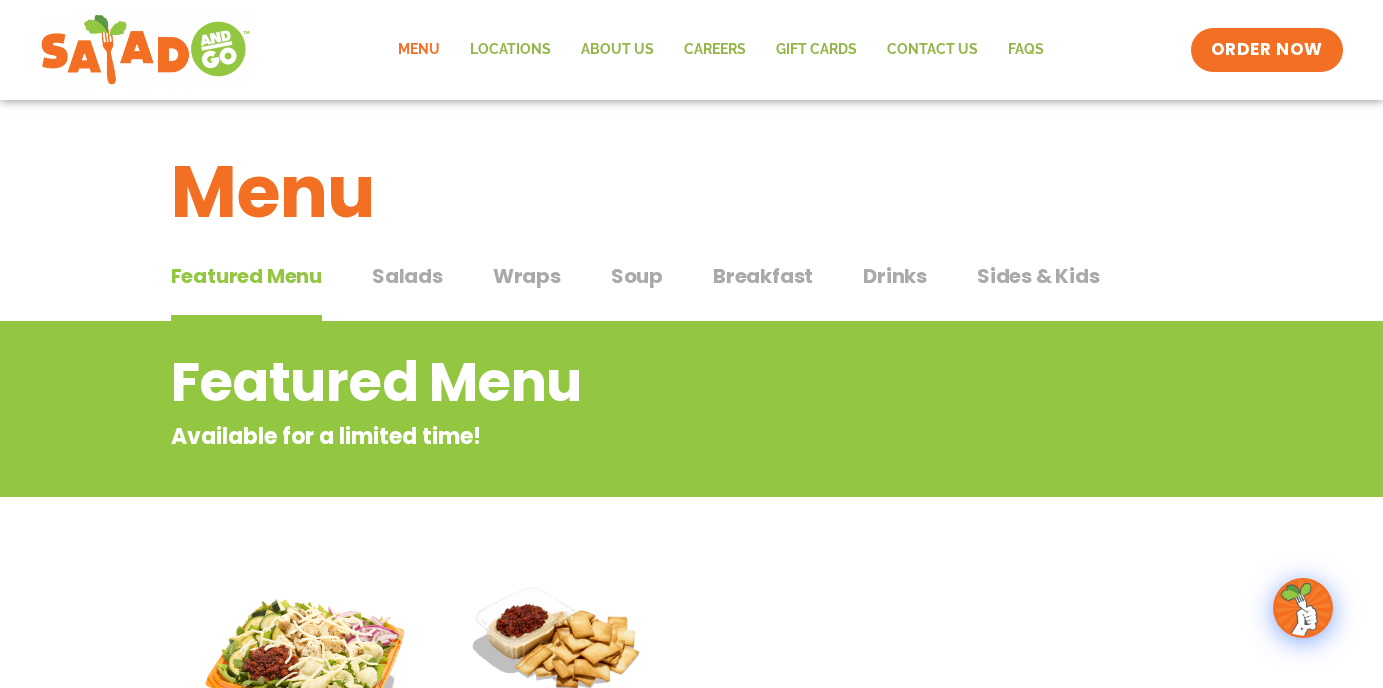 scroll, scrollTop: 0, scrollLeft: 0, axis: both 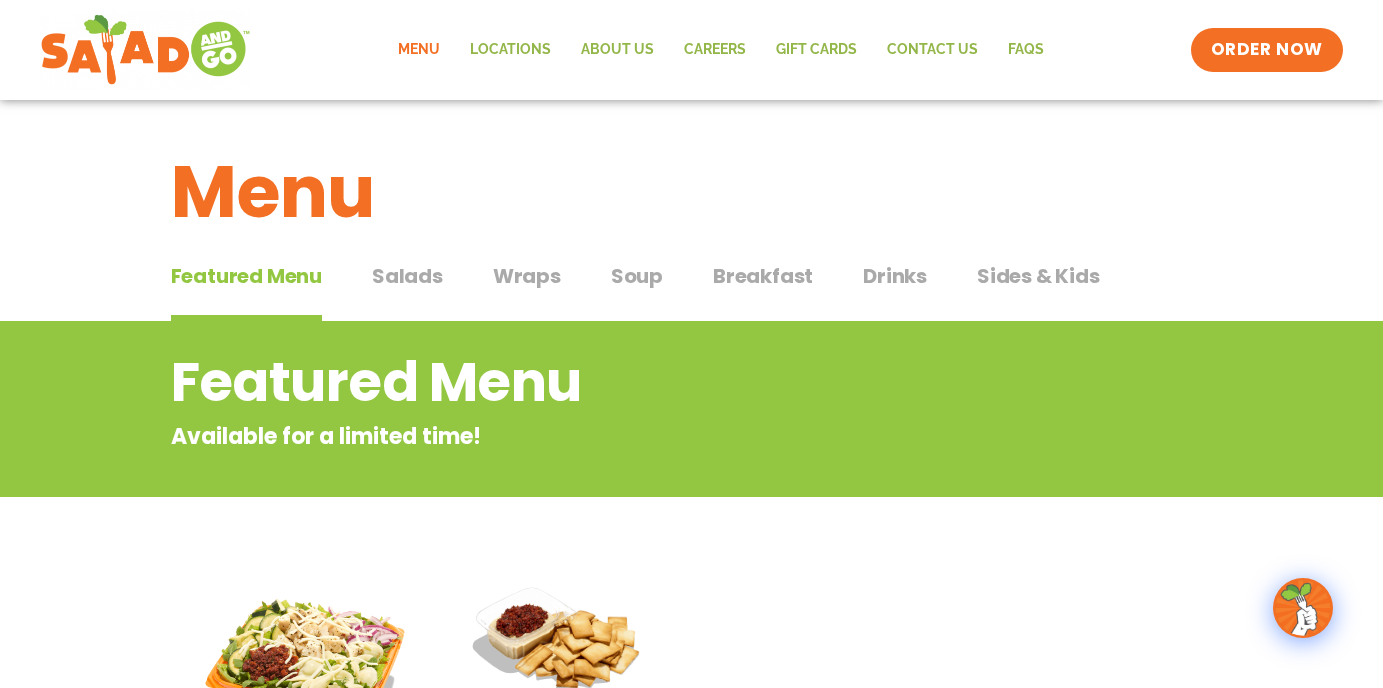 click on "Menu" at bounding box center (692, 192) 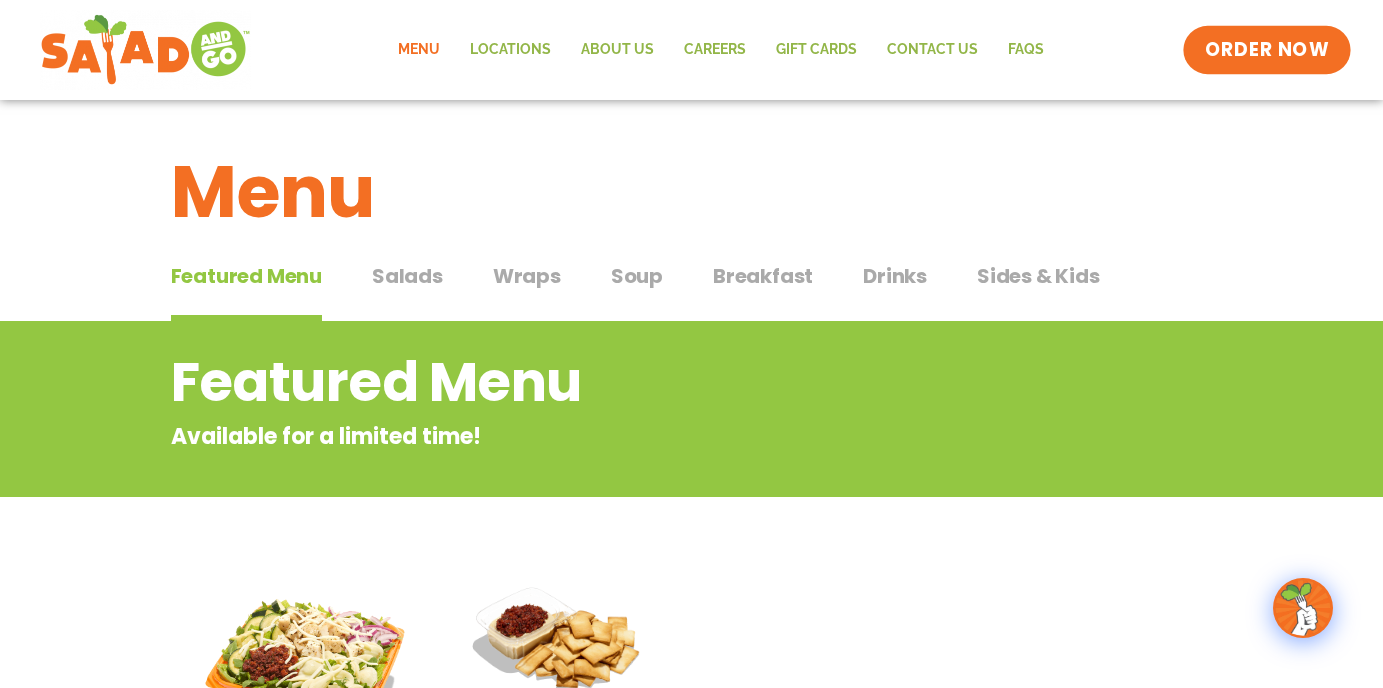 click on "ORDER NOW" at bounding box center (1267, 50) 